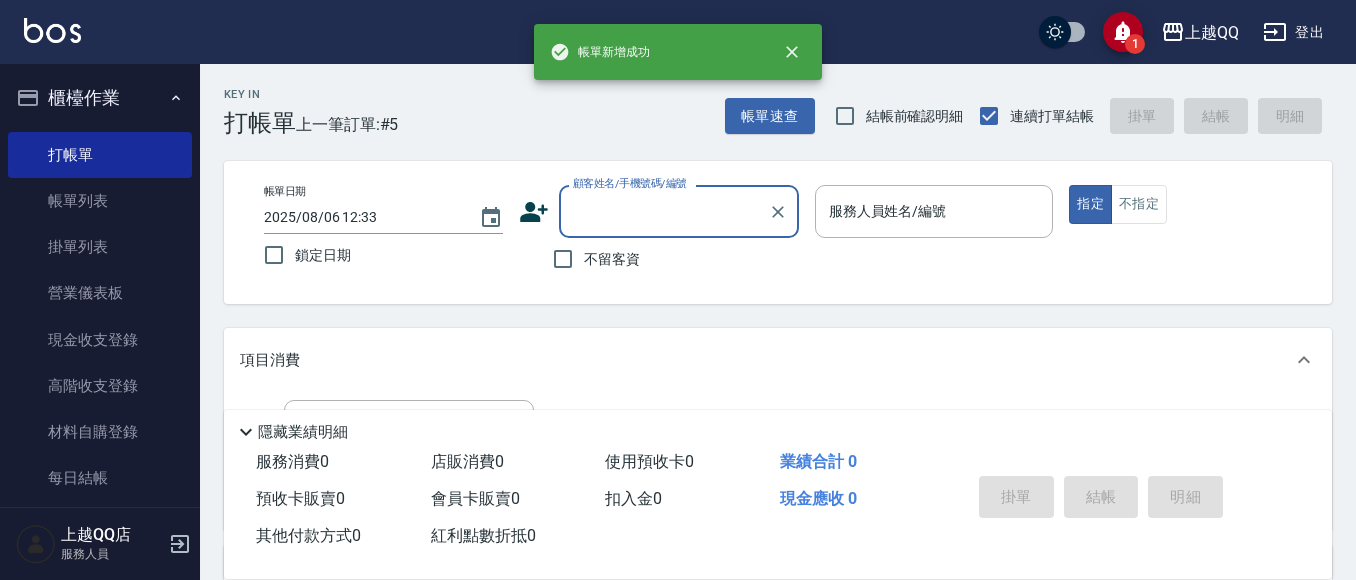 scroll, scrollTop: 0, scrollLeft: 0, axis: both 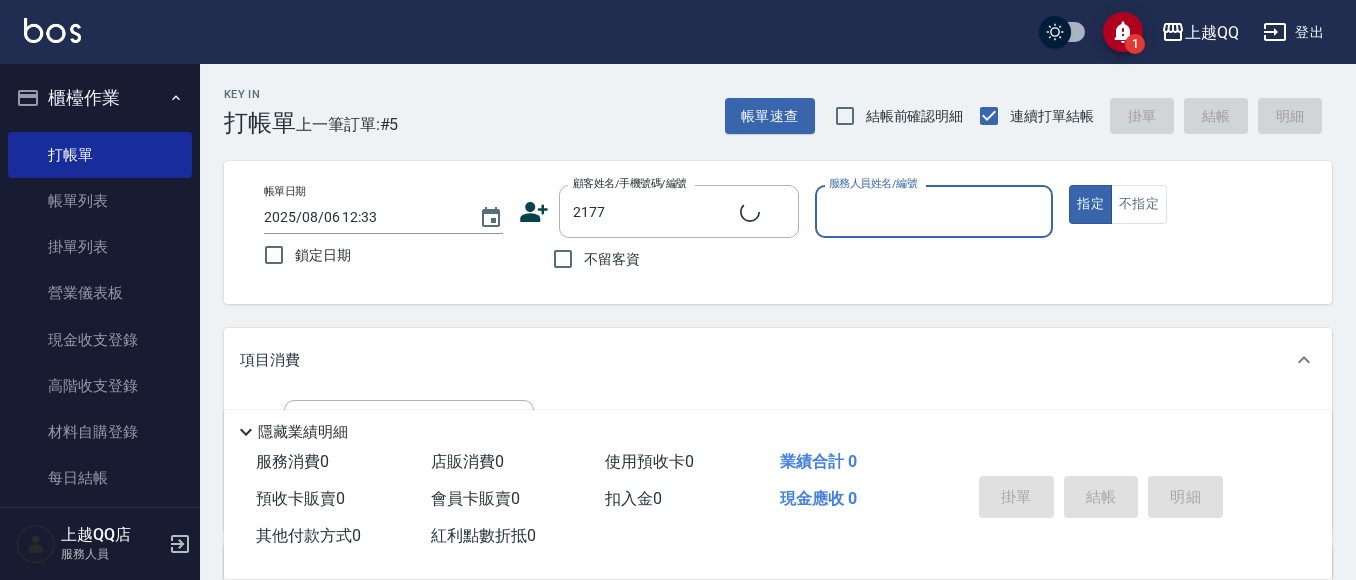 type on "[LAST]/[PHONE]/[NUMBER]" 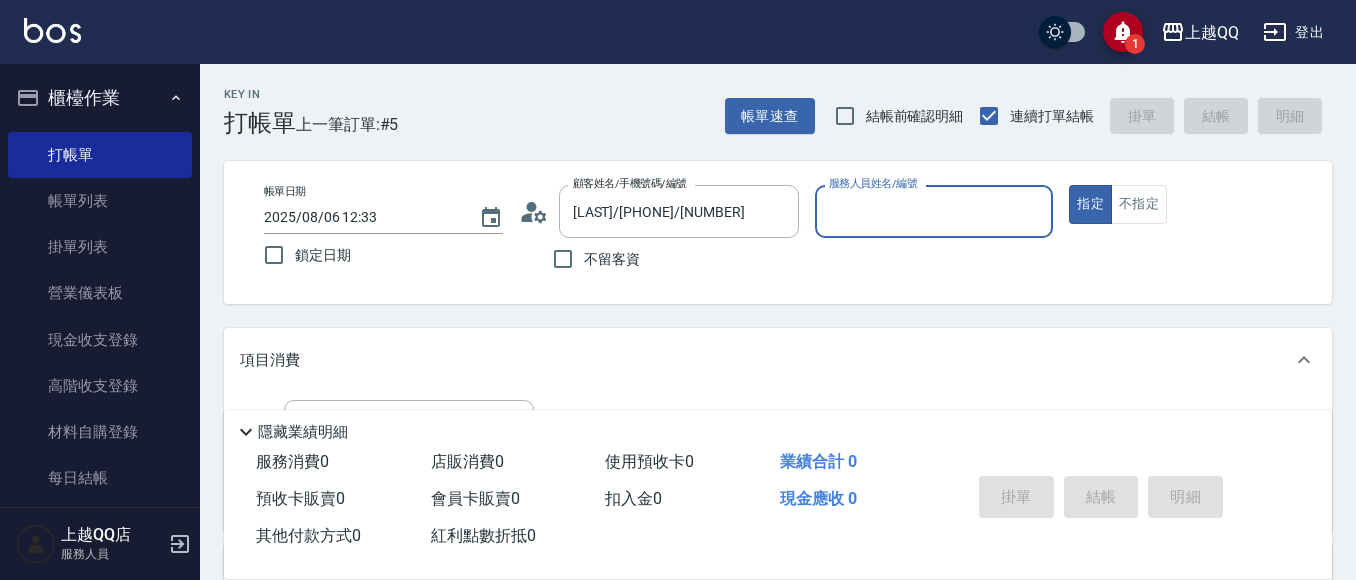type on "孟穎-8" 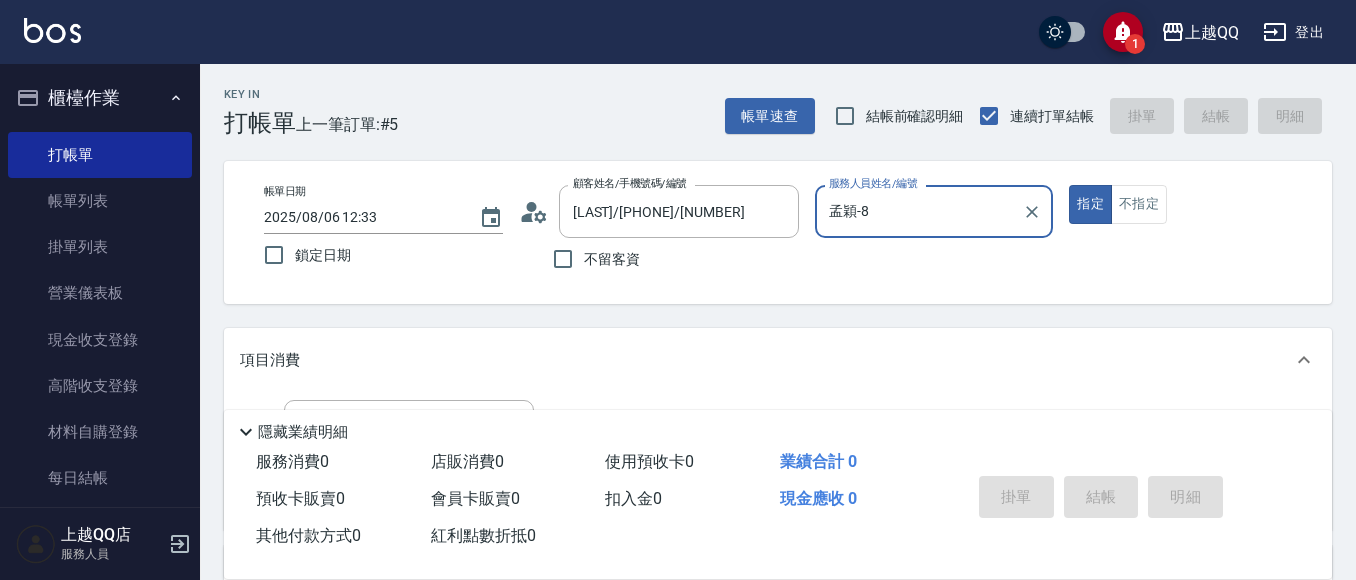 scroll, scrollTop: 398, scrollLeft: 0, axis: vertical 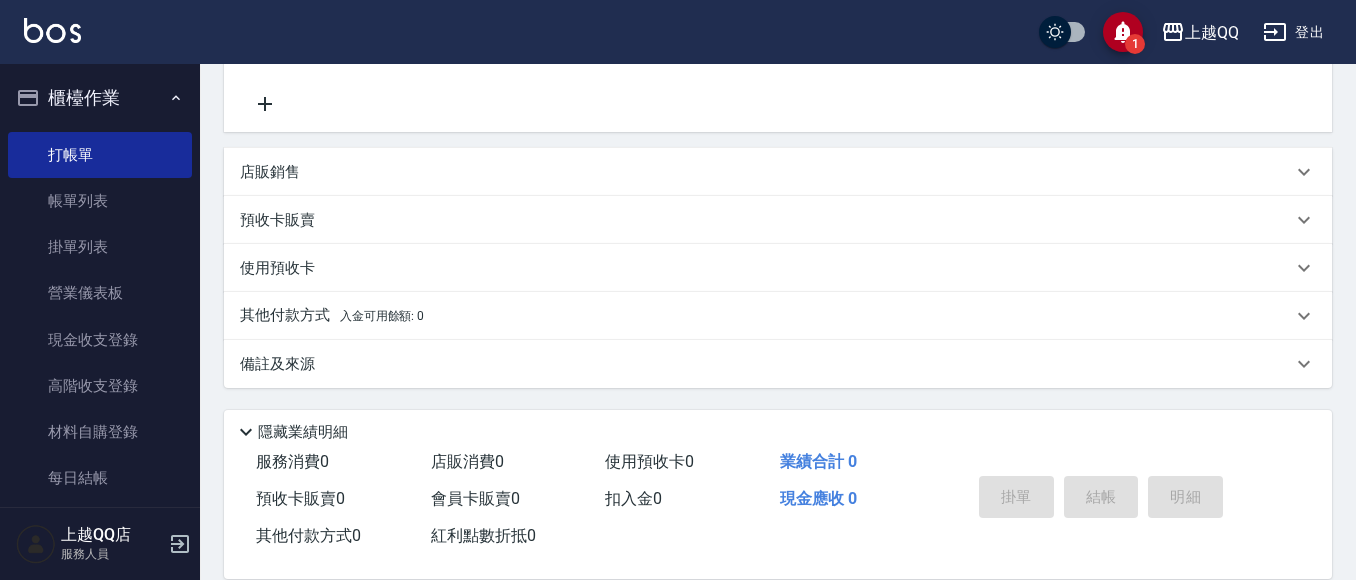 click on "預收卡販賣" at bounding box center [277, 220] 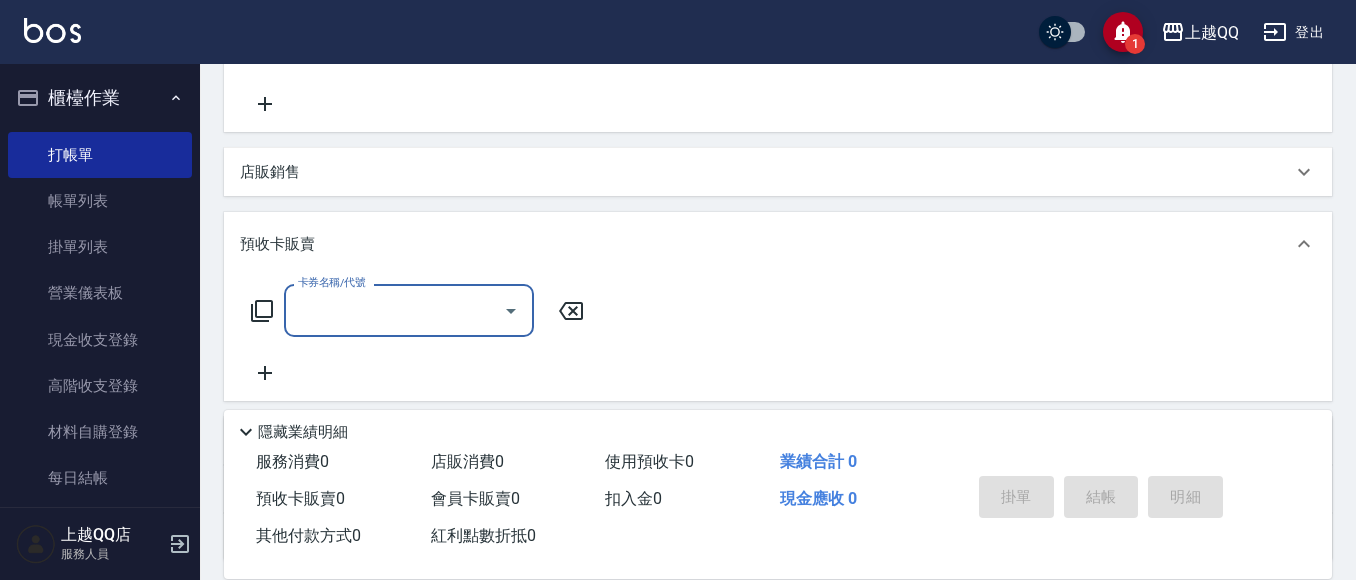 scroll, scrollTop: 0, scrollLeft: 0, axis: both 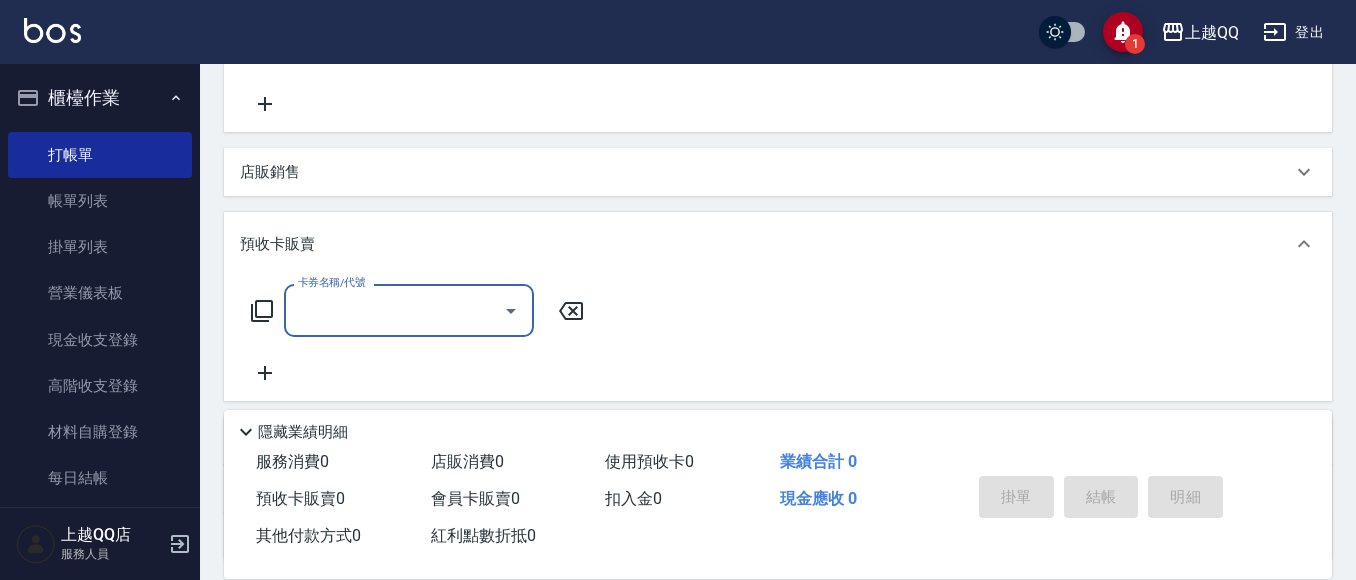 click 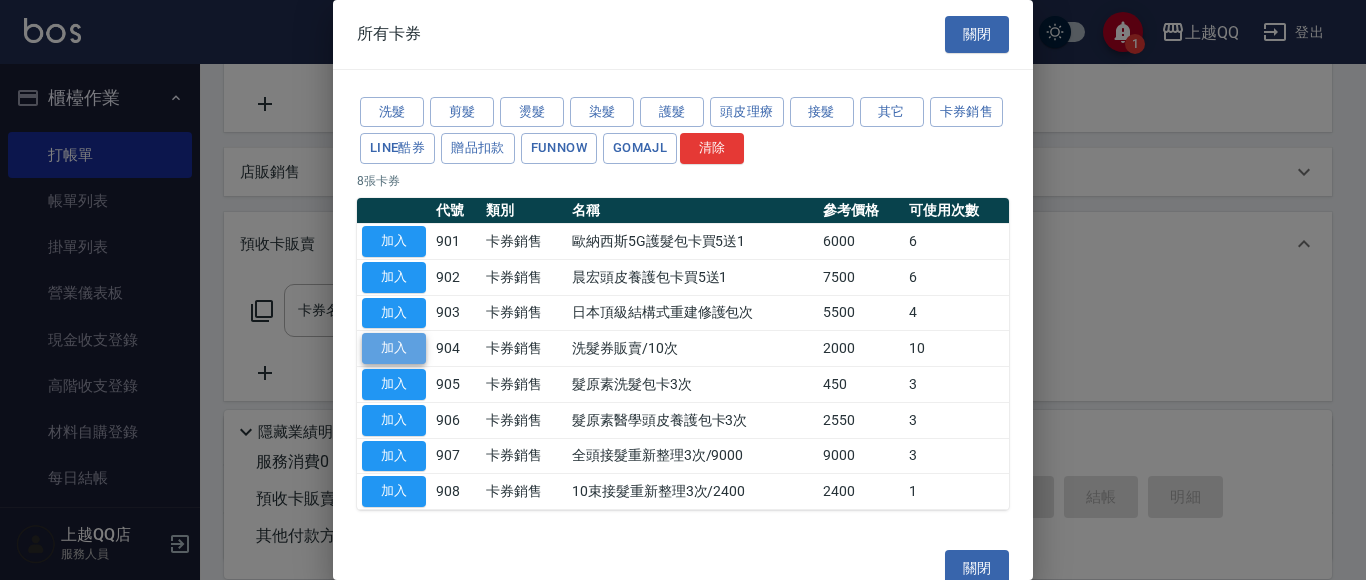 click on "加入" at bounding box center [394, 348] 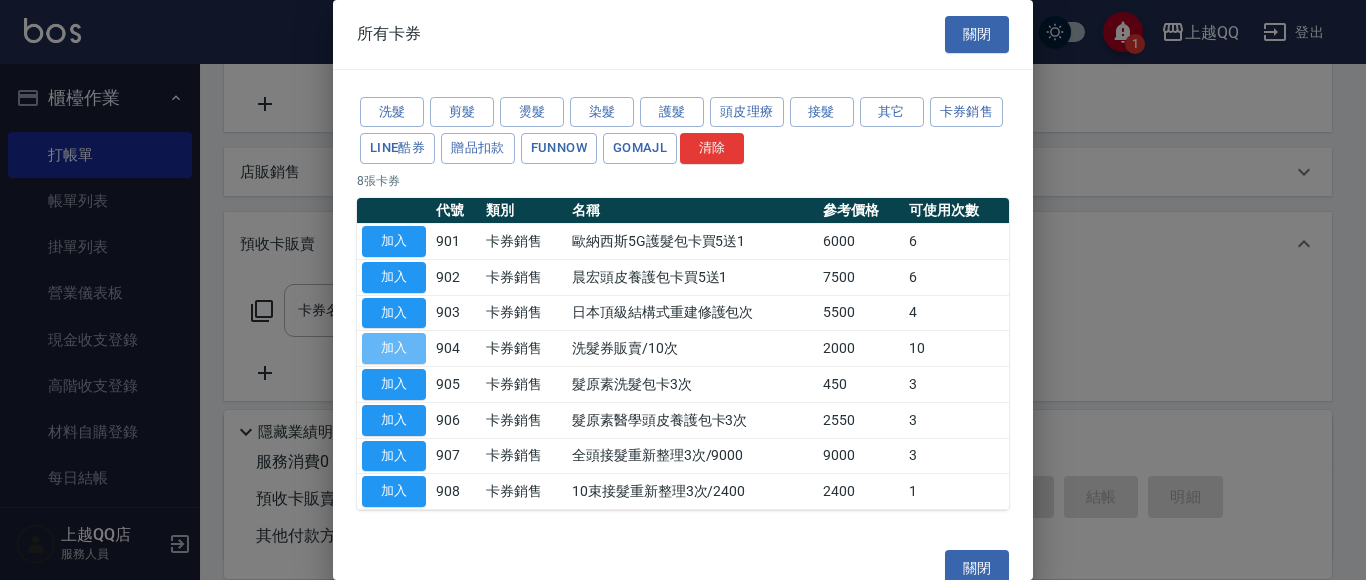type on "洗髮券販賣/10次(904)" 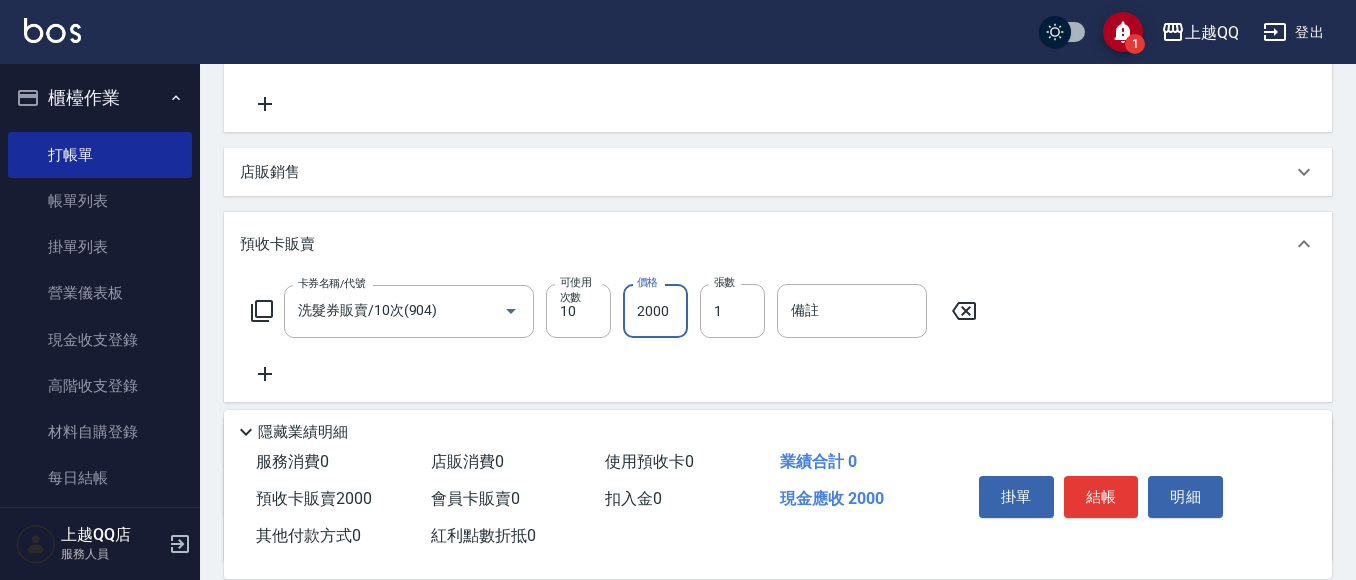 click on "2000" at bounding box center [655, 311] 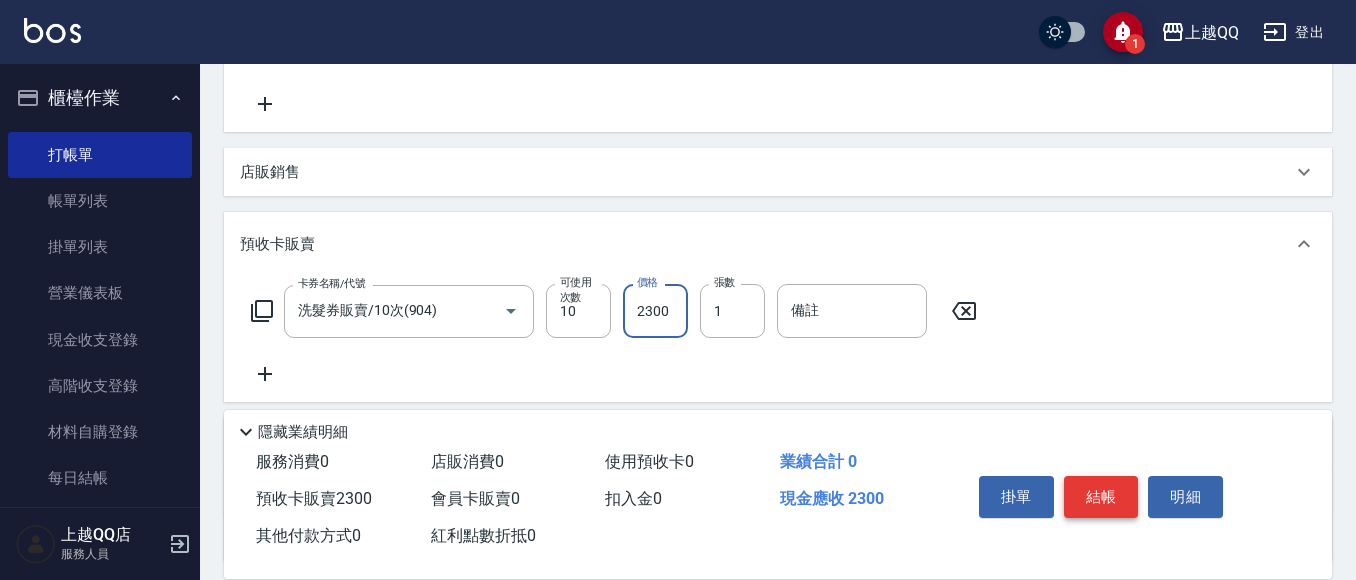 type on "2300" 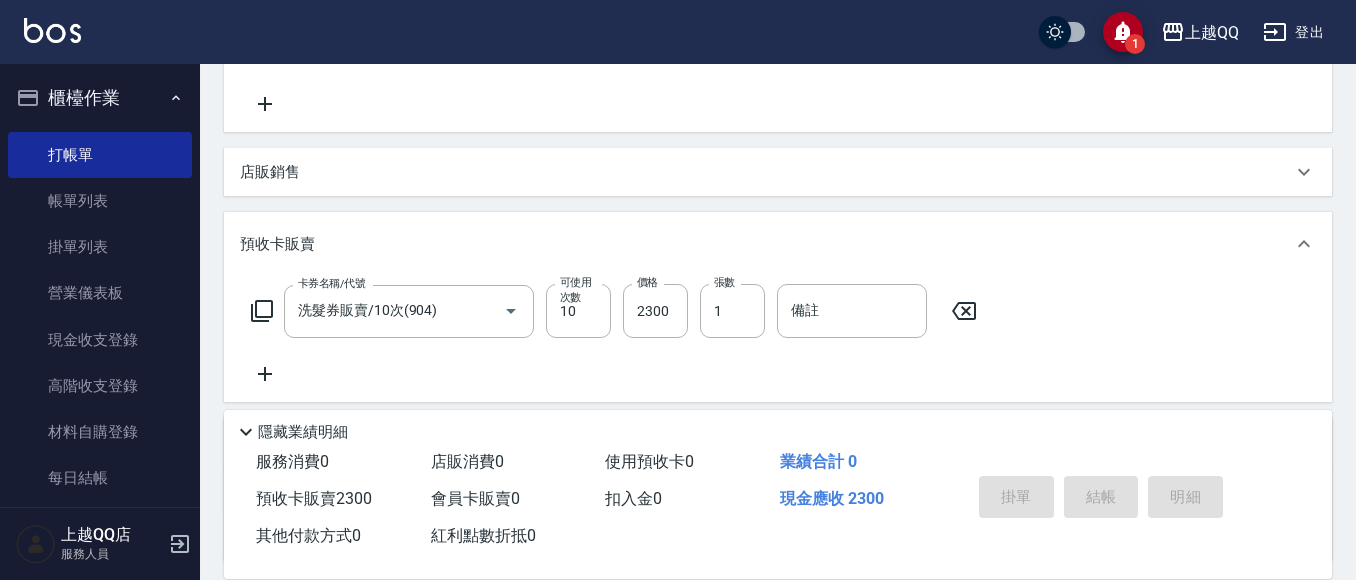 type on "[DATE] [TIME]" 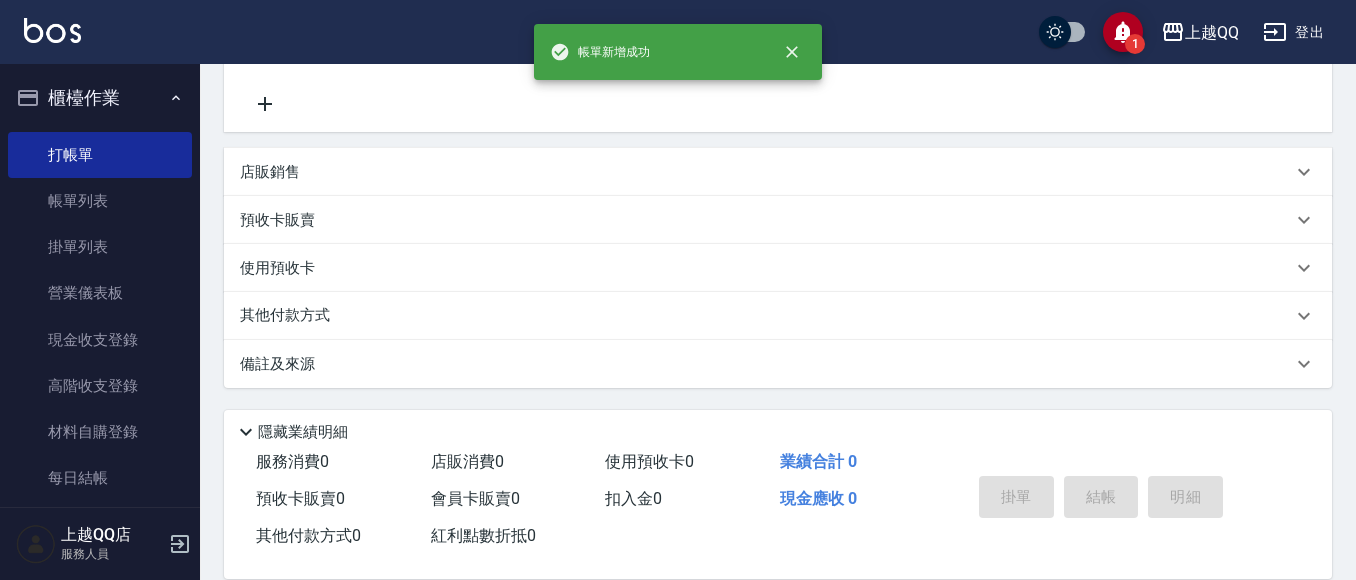 scroll, scrollTop: 0, scrollLeft: 0, axis: both 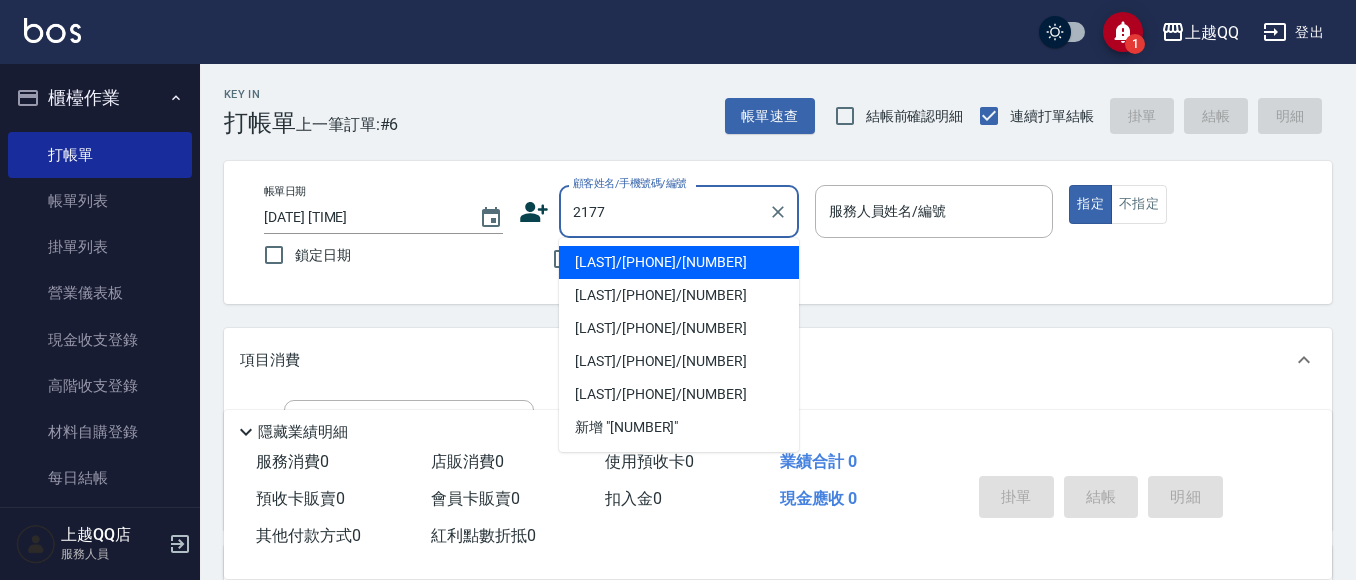 click on "[LAST]/[PHONE]/[NUMBER]" at bounding box center [679, 262] 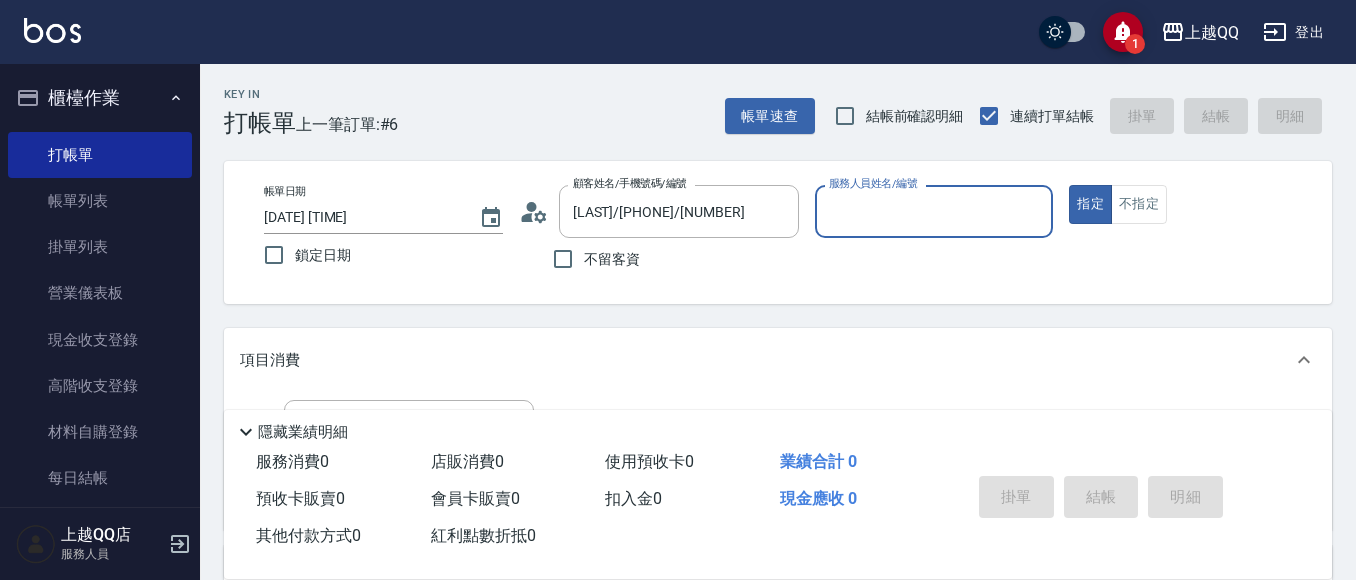 type on "孟穎-8" 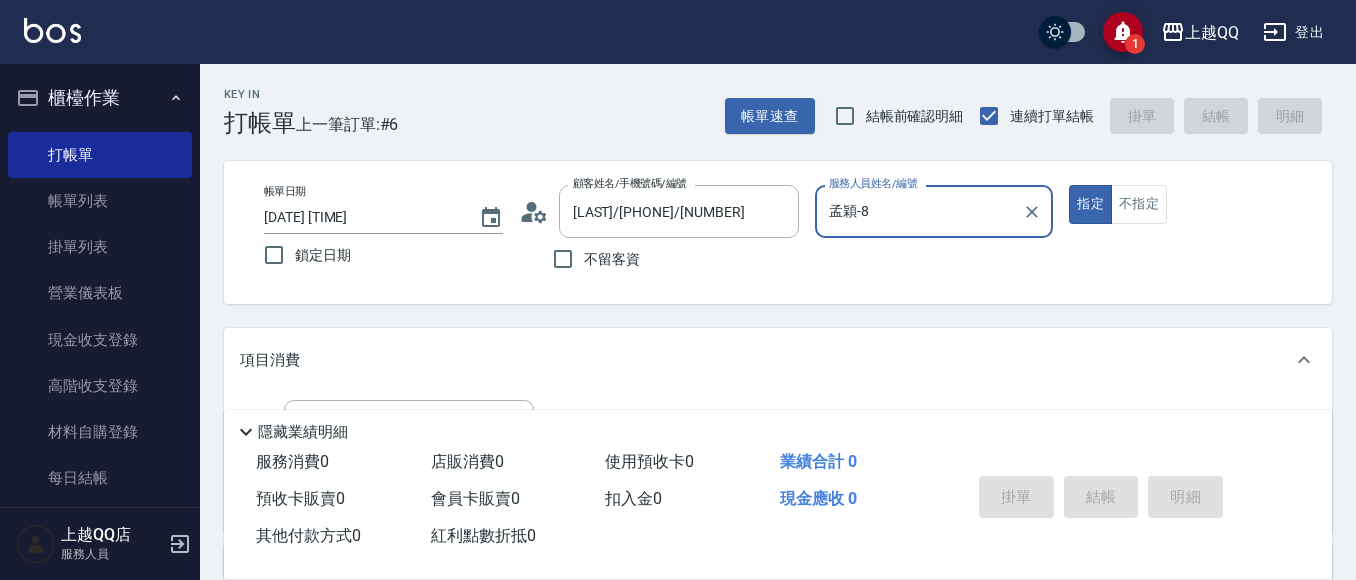 scroll, scrollTop: 404, scrollLeft: 0, axis: vertical 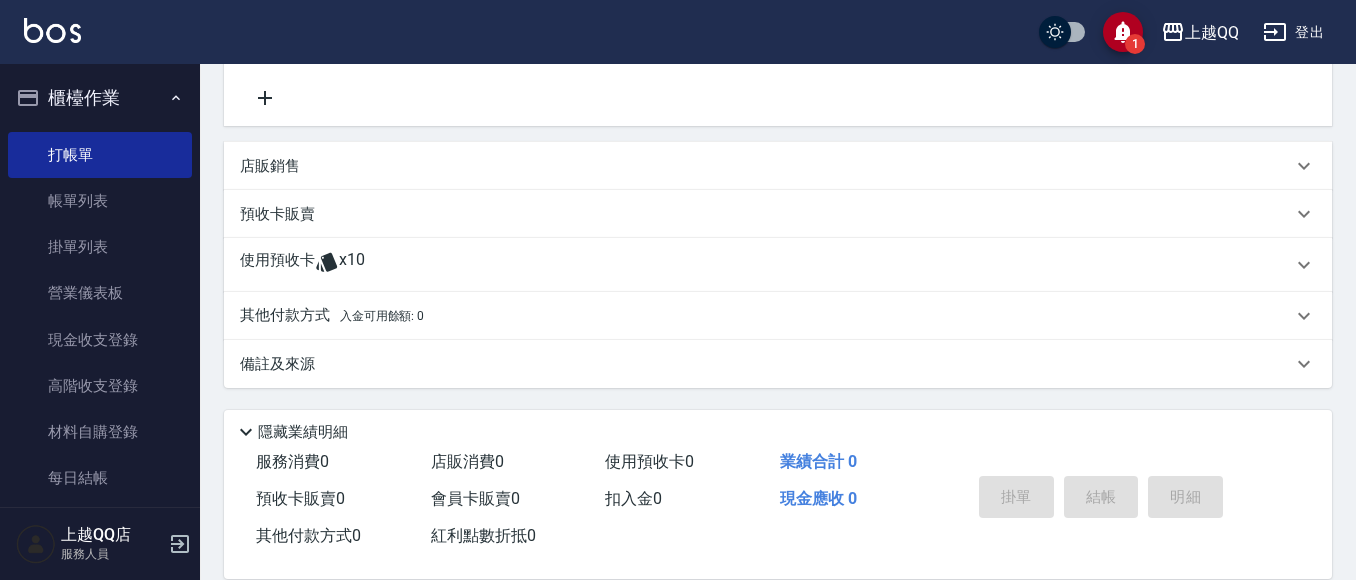 click on "使用預收卡 x10" at bounding box center (766, 265) 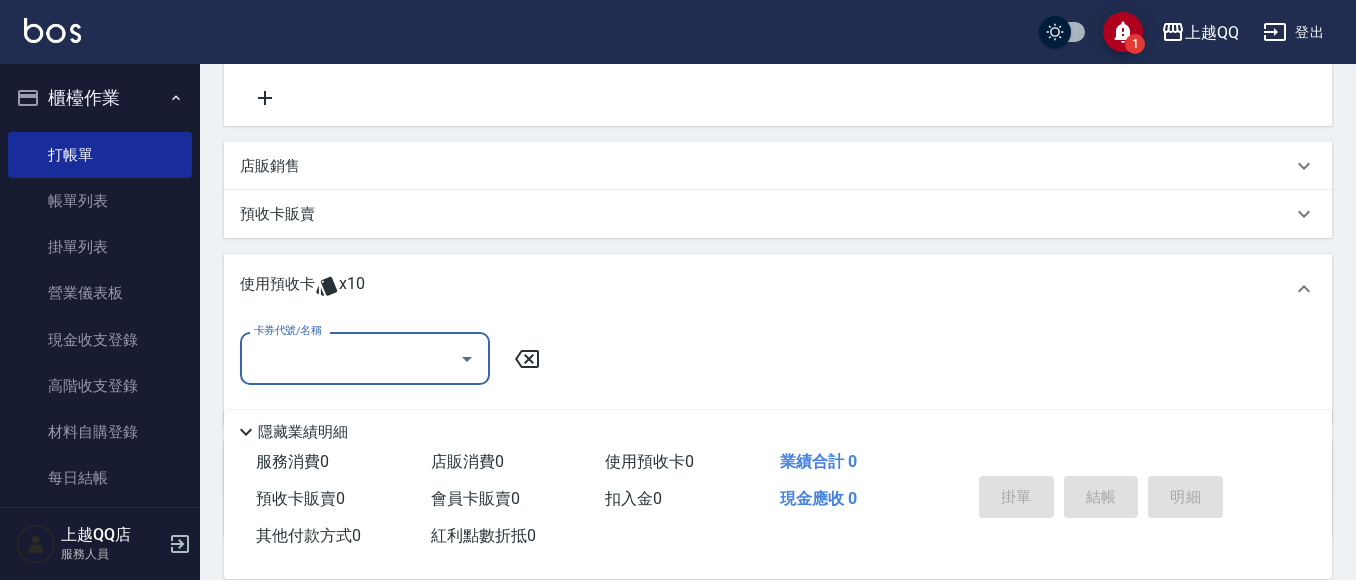 scroll, scrollTop: 0, scrollLeft: 0, axis: both 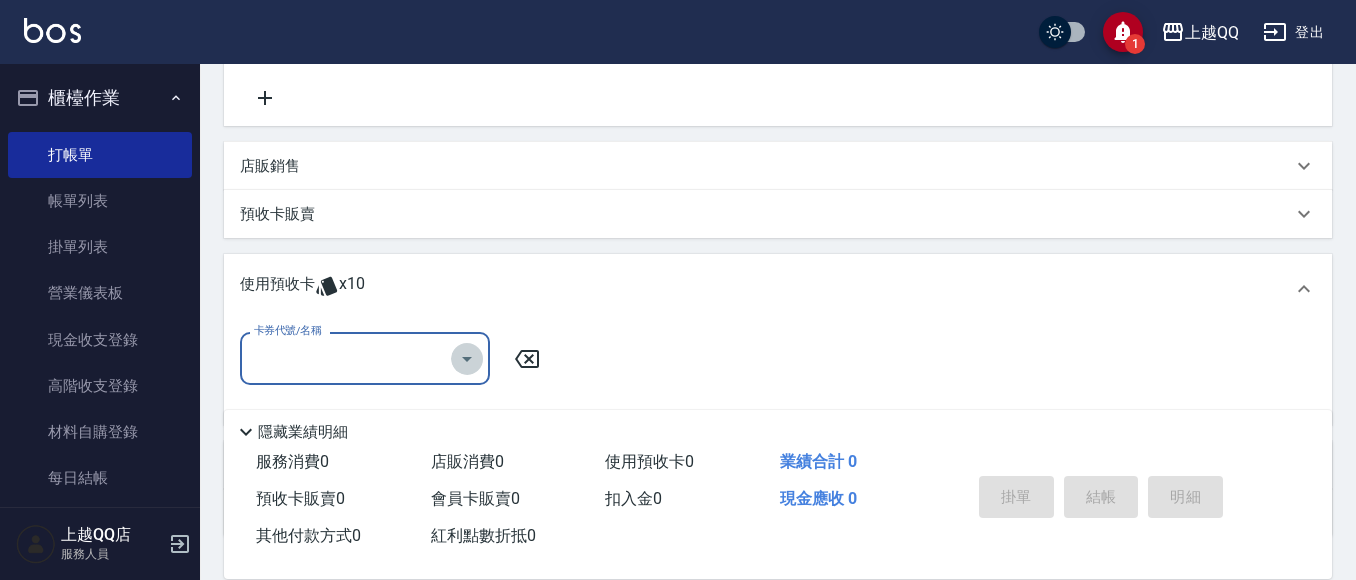 click at bounding box center [467, 359] 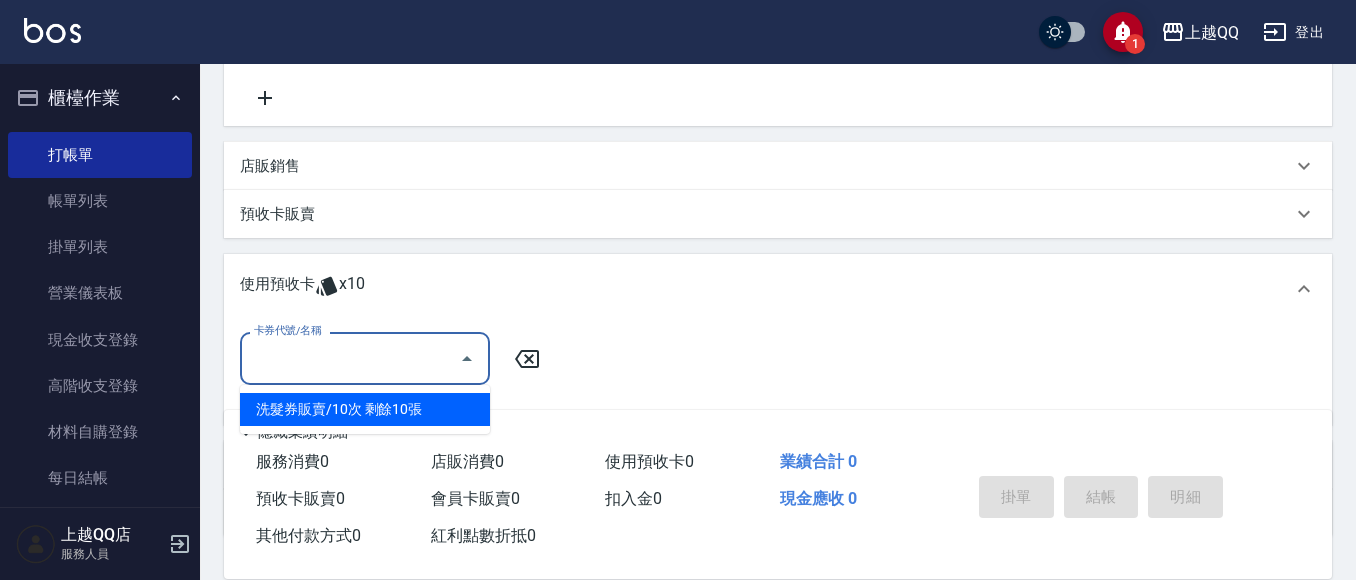 click on "洗髮券販賣/10次 剩餘10張" at bounding box center [365, 409] 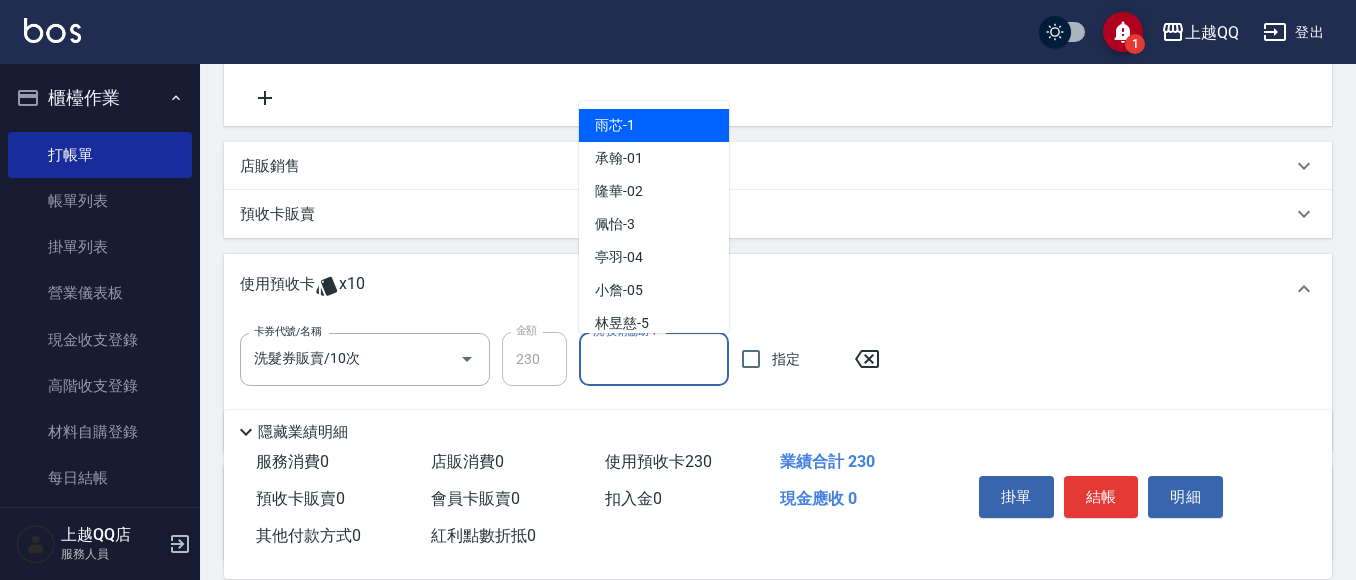 click on "洗-技術協助-1" at bounding box center [654, 359] 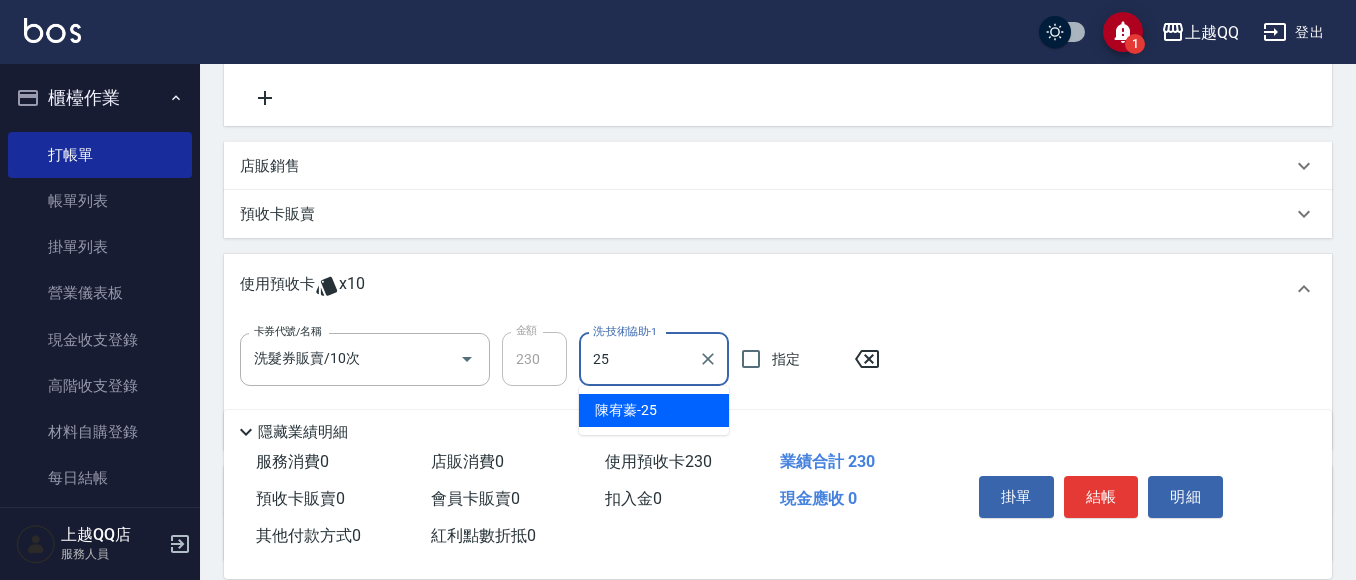 click on "[LAST] -[NUMBER]" at bounding box center (654, 410) 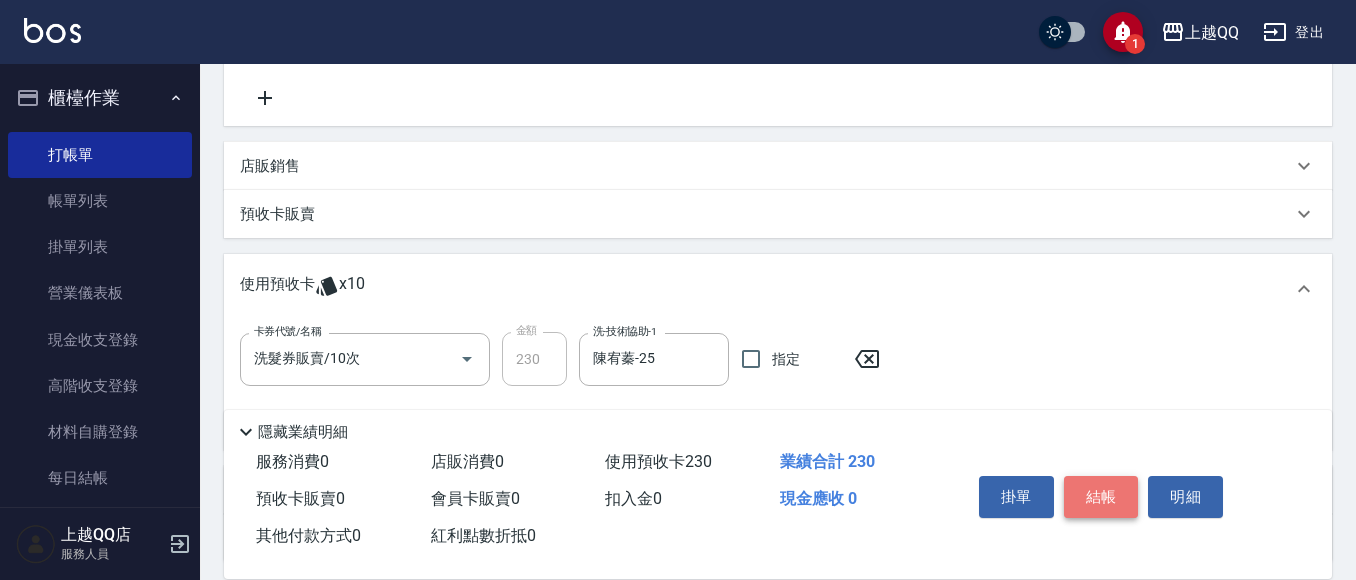 click on "結帳" at bounding box center [1101, 497] 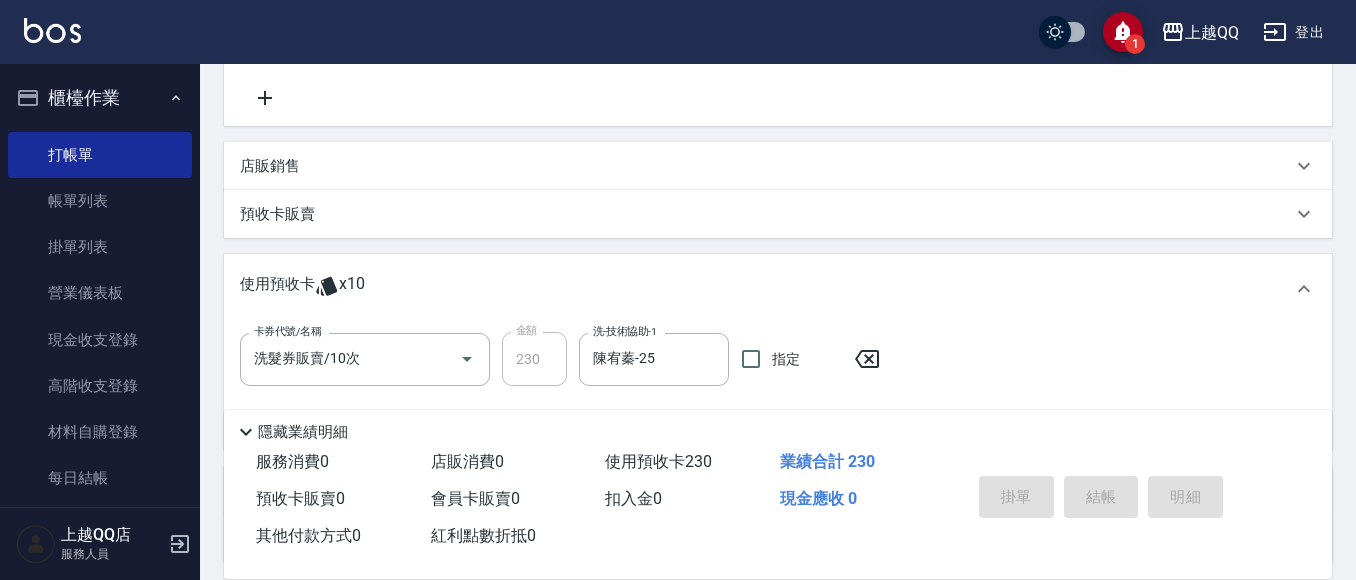 type 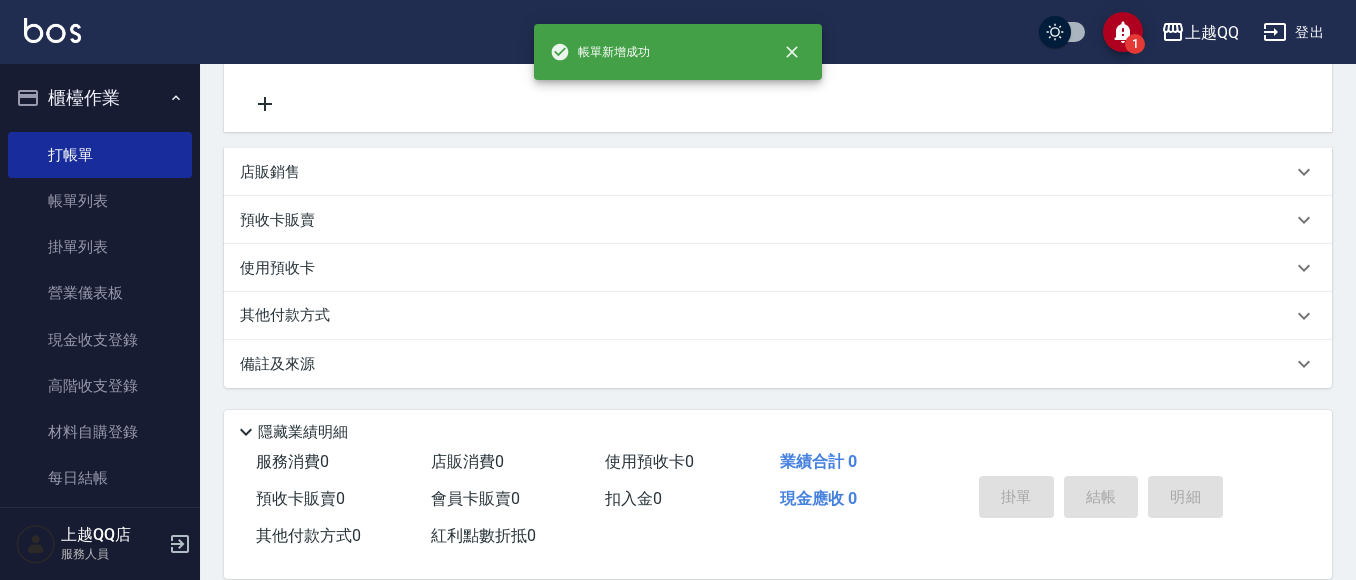 scroll, scrollTop: 0, scrollLeft: 0, axis: both 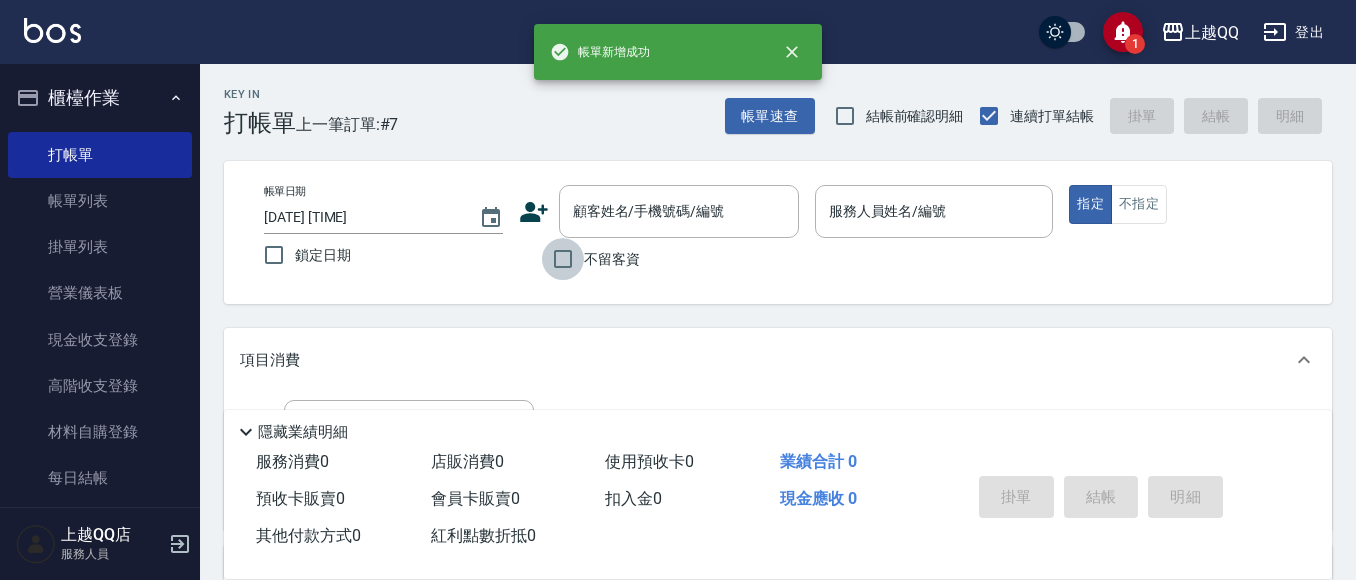 click on "不留客資" at bounding box center (563, 259) 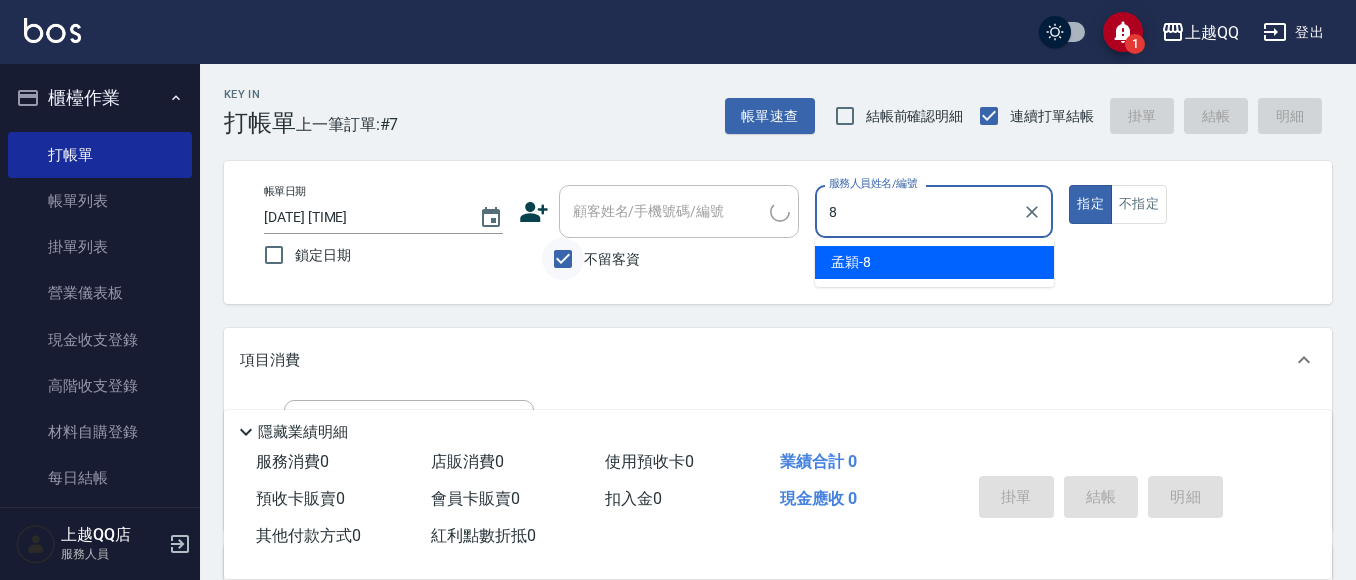 type on "孟穎-8" 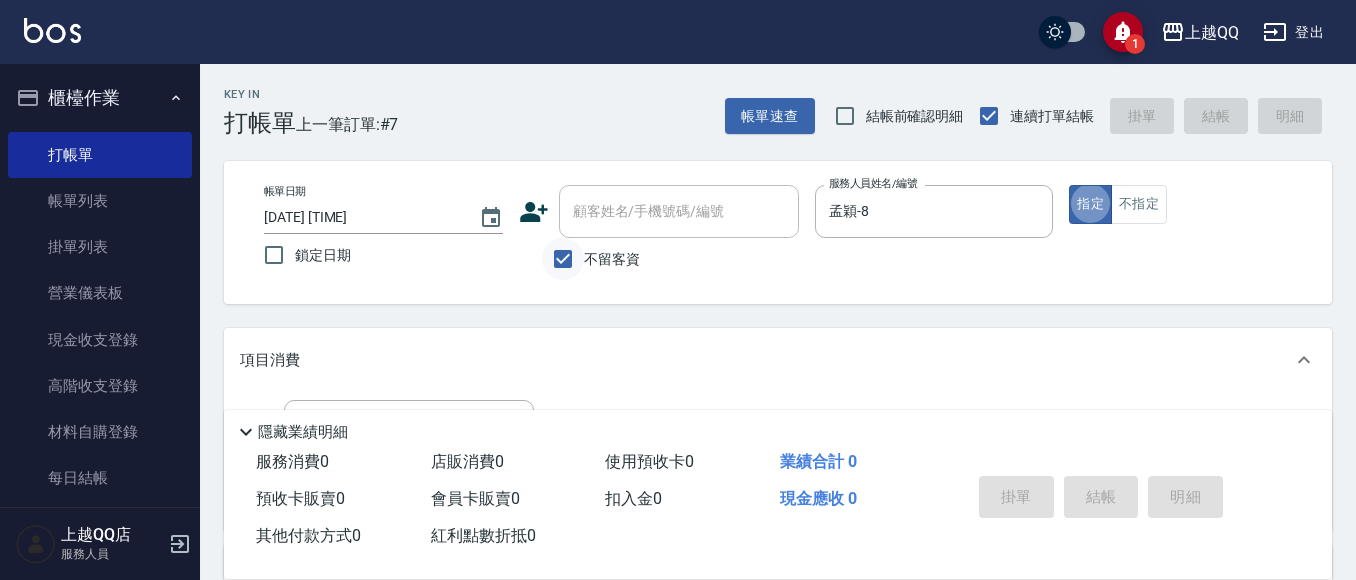 type on "true" 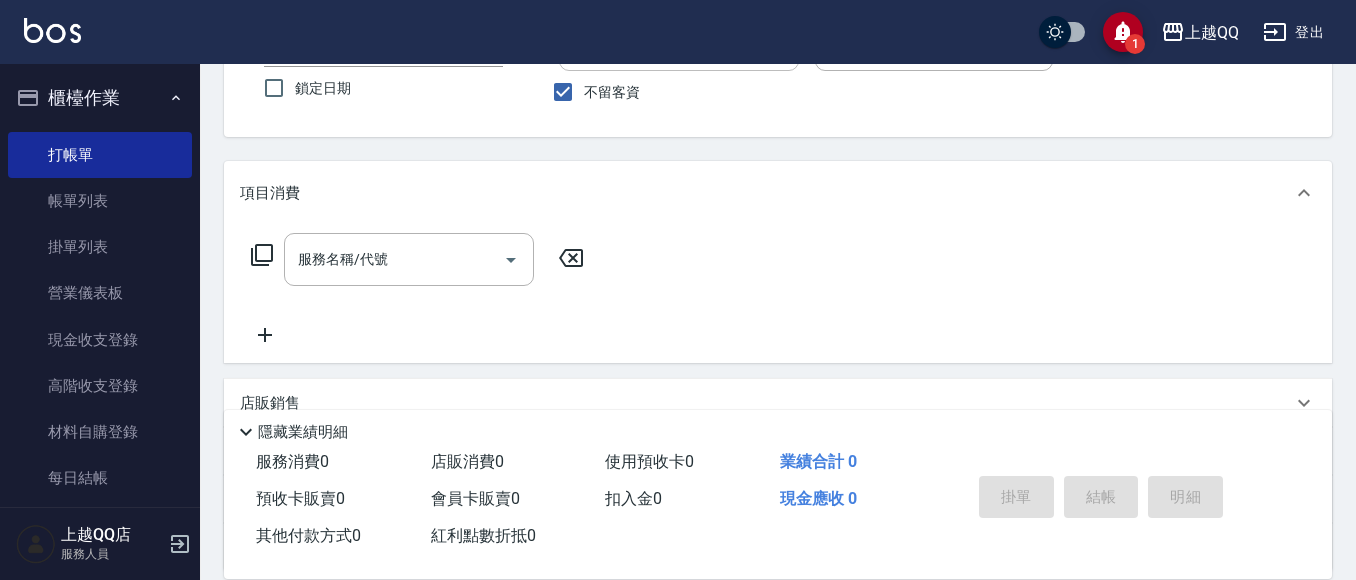 scroll, scrollTop: 195, scrollLeft: 0, axis: vertical 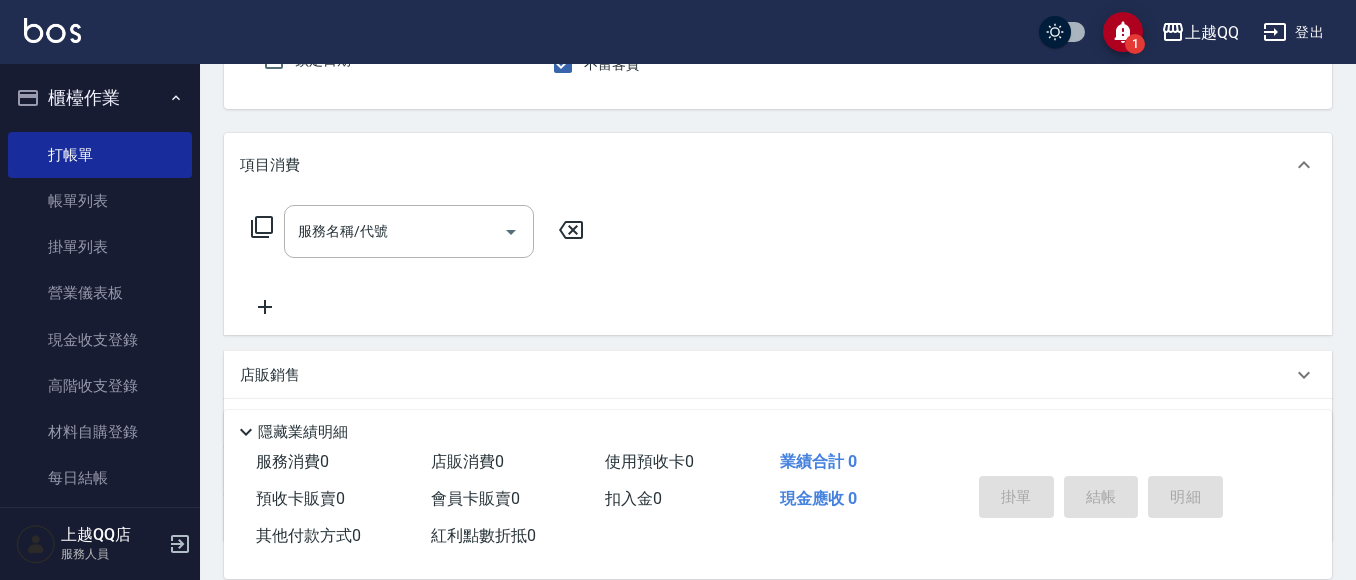 click 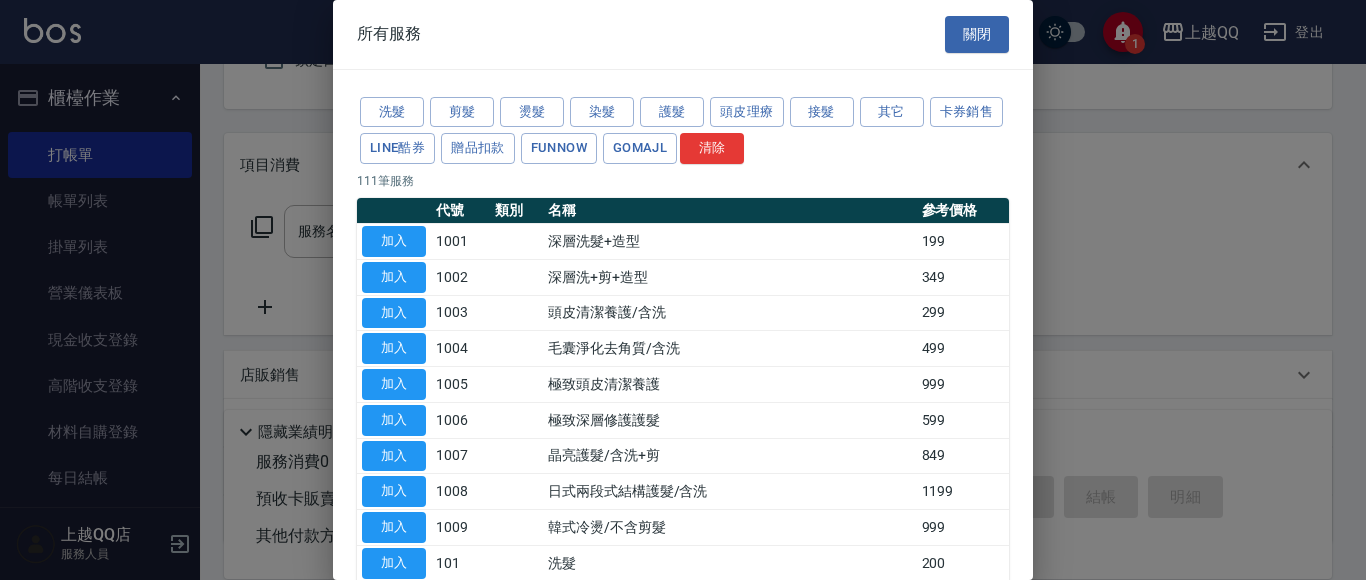 click on "加入" at bounding box center (394, 563) 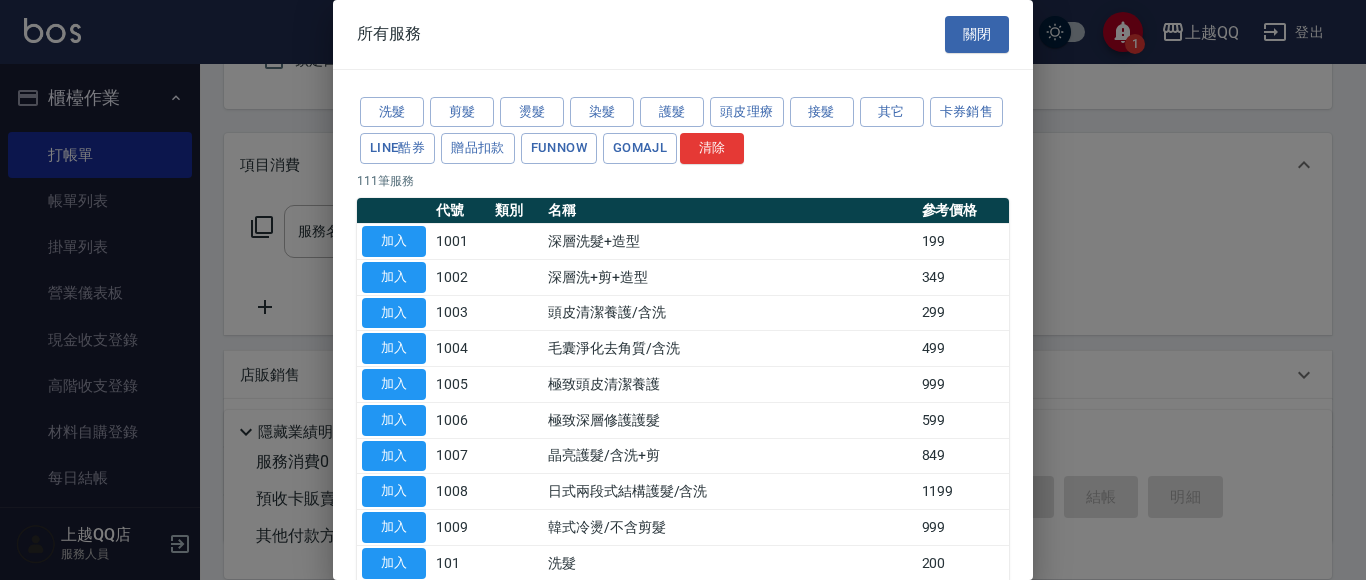 type on "洗髮(101)" 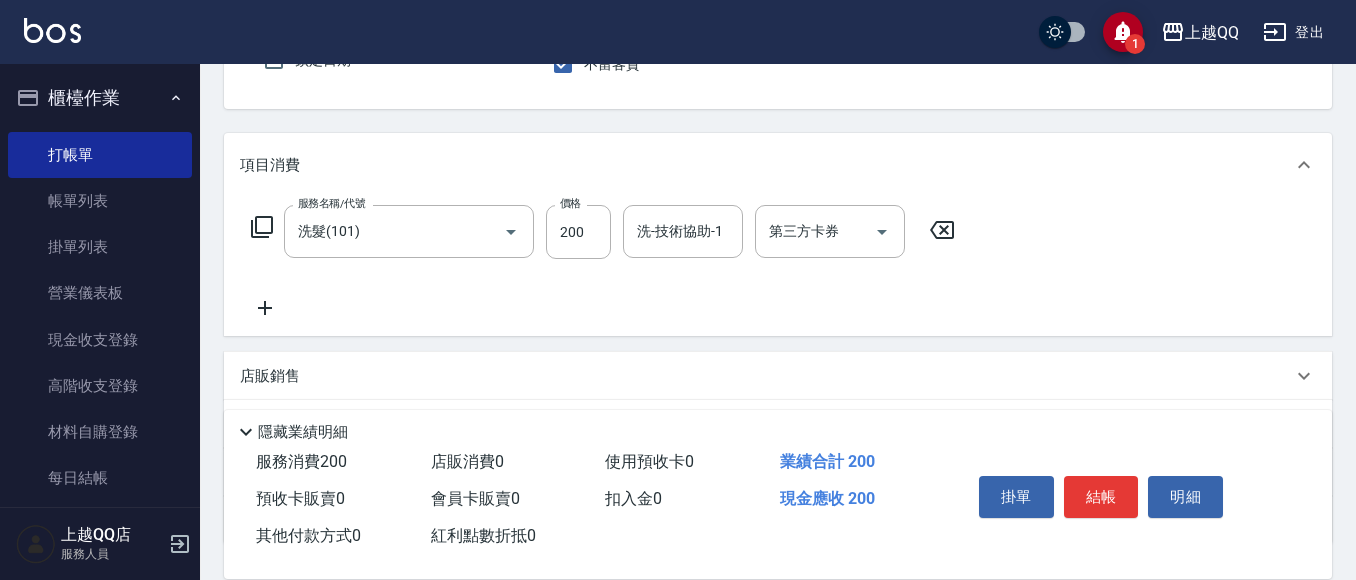 click 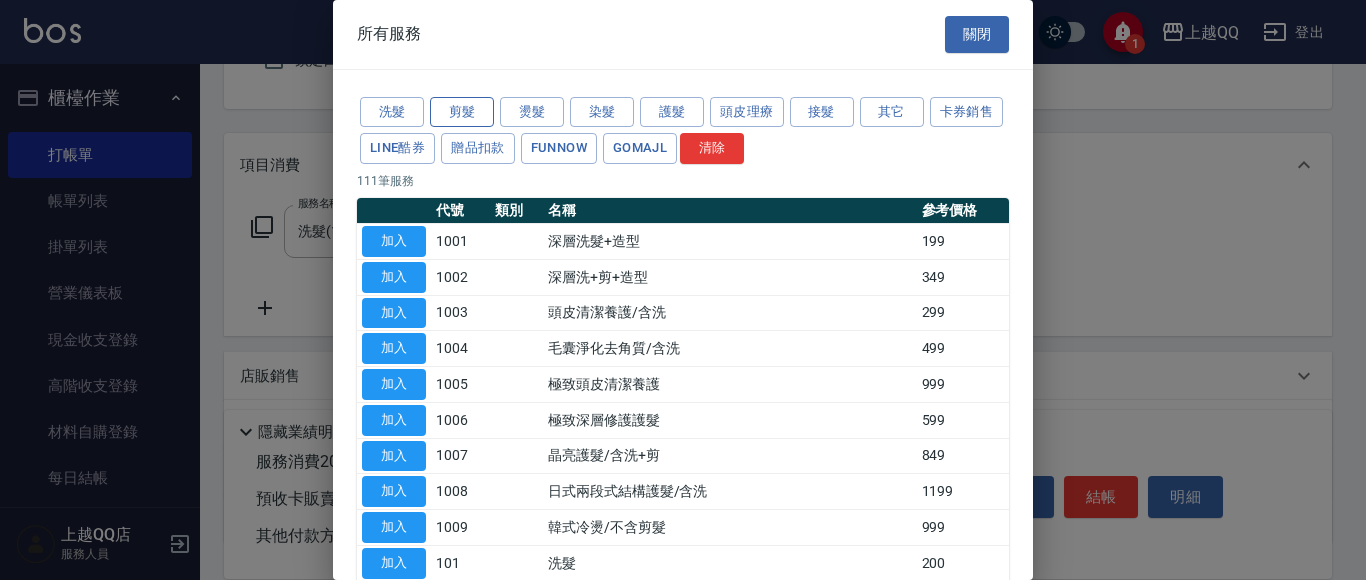 click on "剪髮" at bounding box center (462, 112) 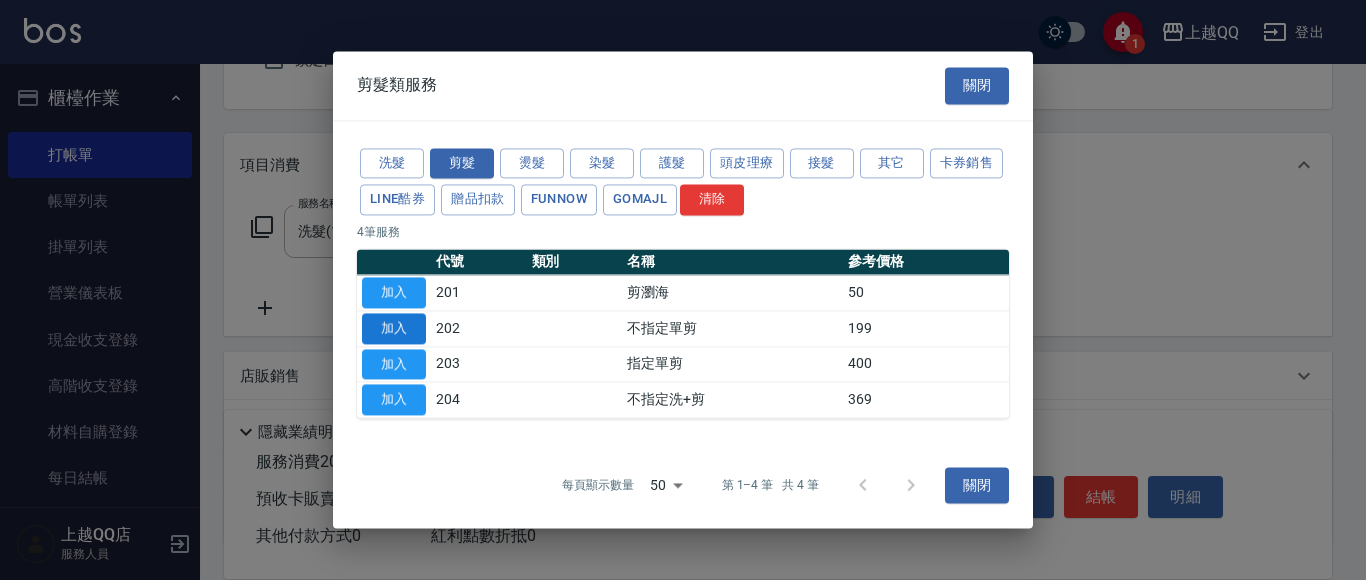 click on "加入" at bounding box center (394, 328) 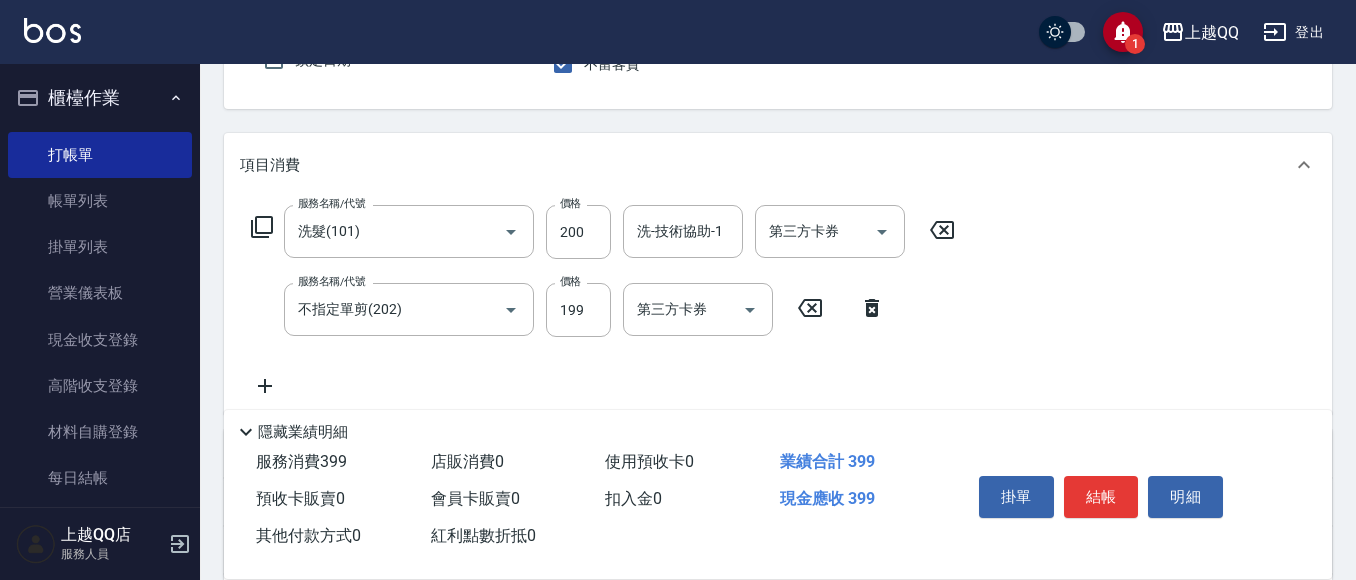 click 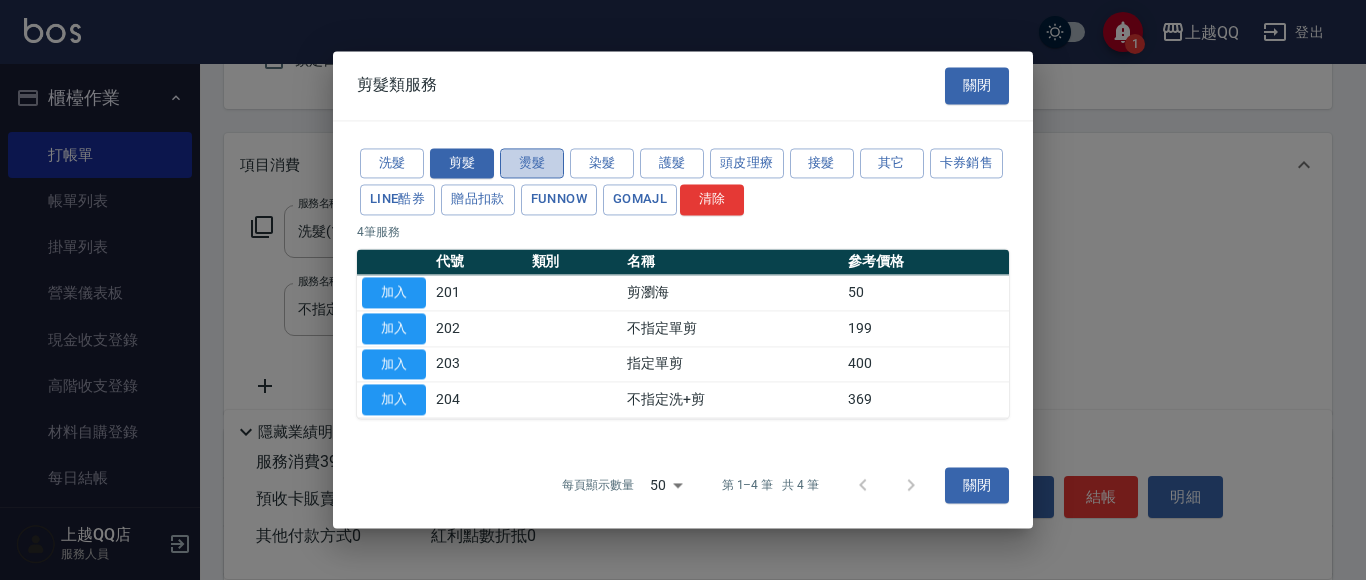 click on "燙髮" at bounding box center [532, 163] 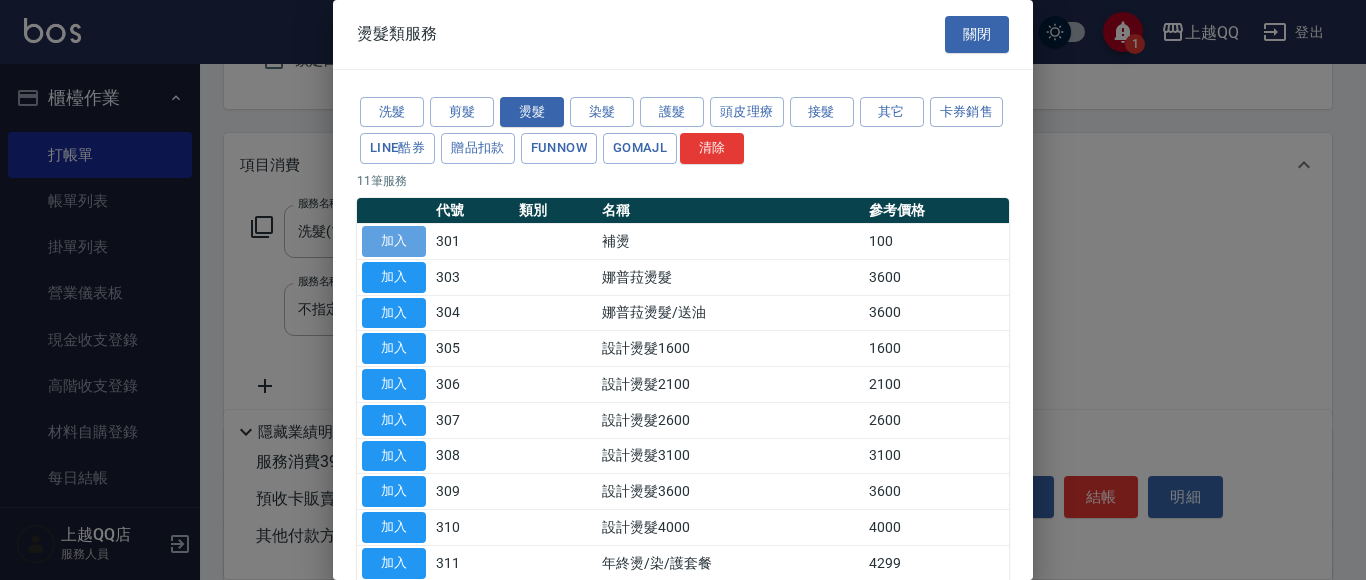 click on "加入" at bounding box center (394, 241) 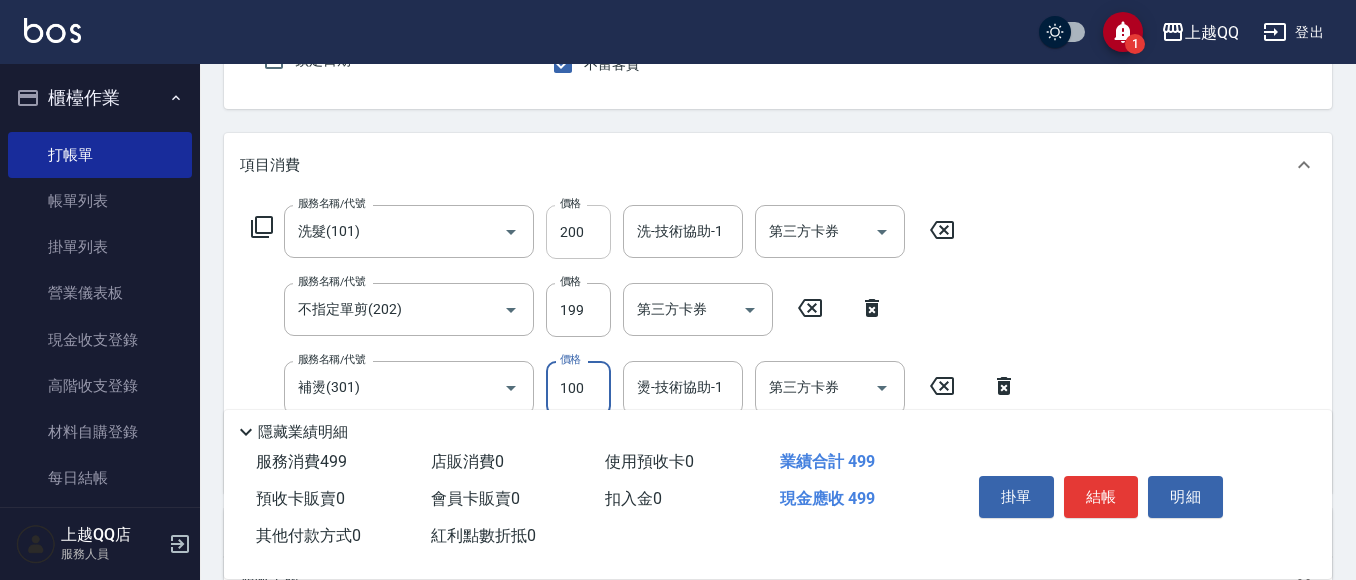 click on "200" at bounding box center [578, 232] 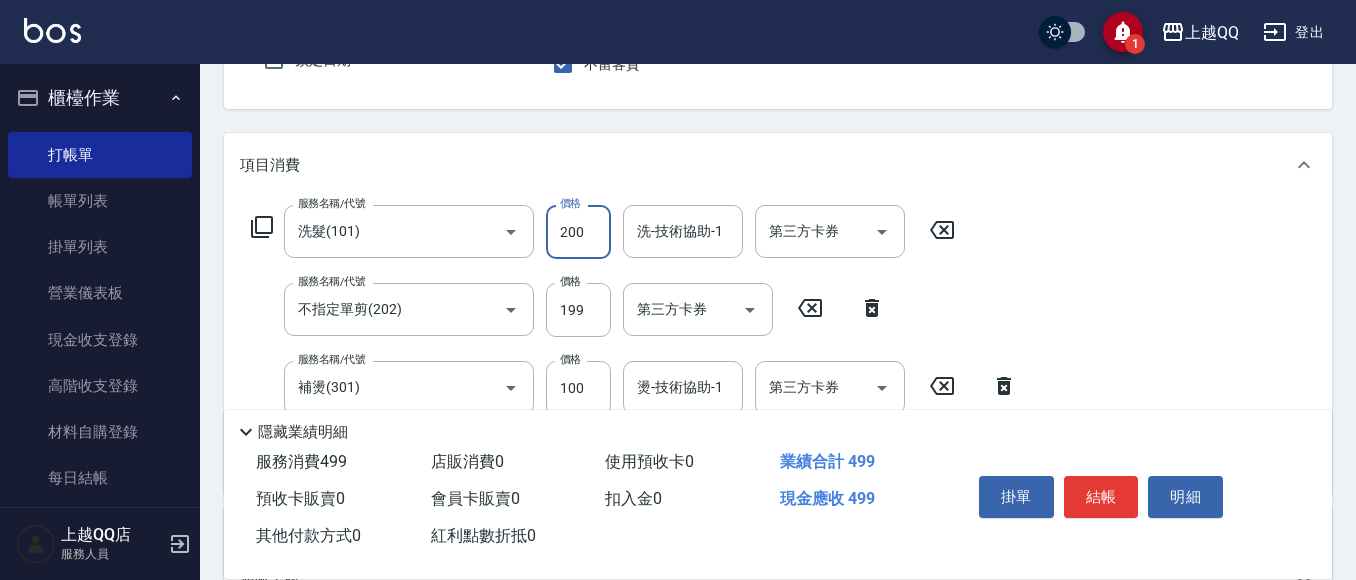 click on "200" at bounding box center [578, 232] 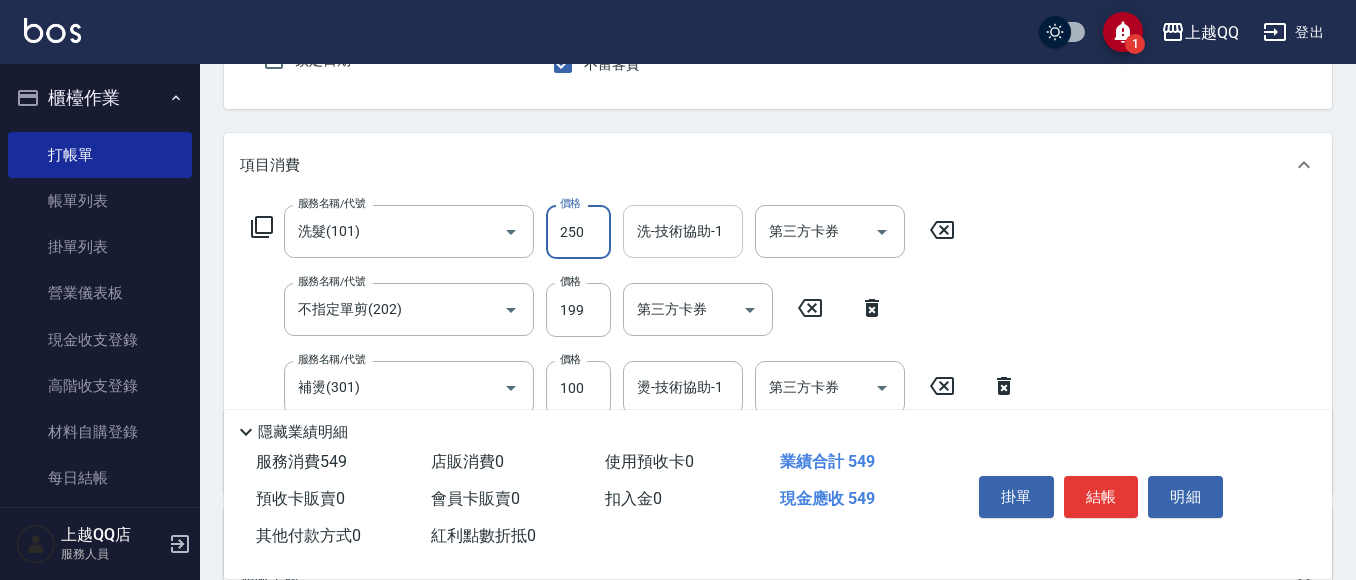 type on "250" 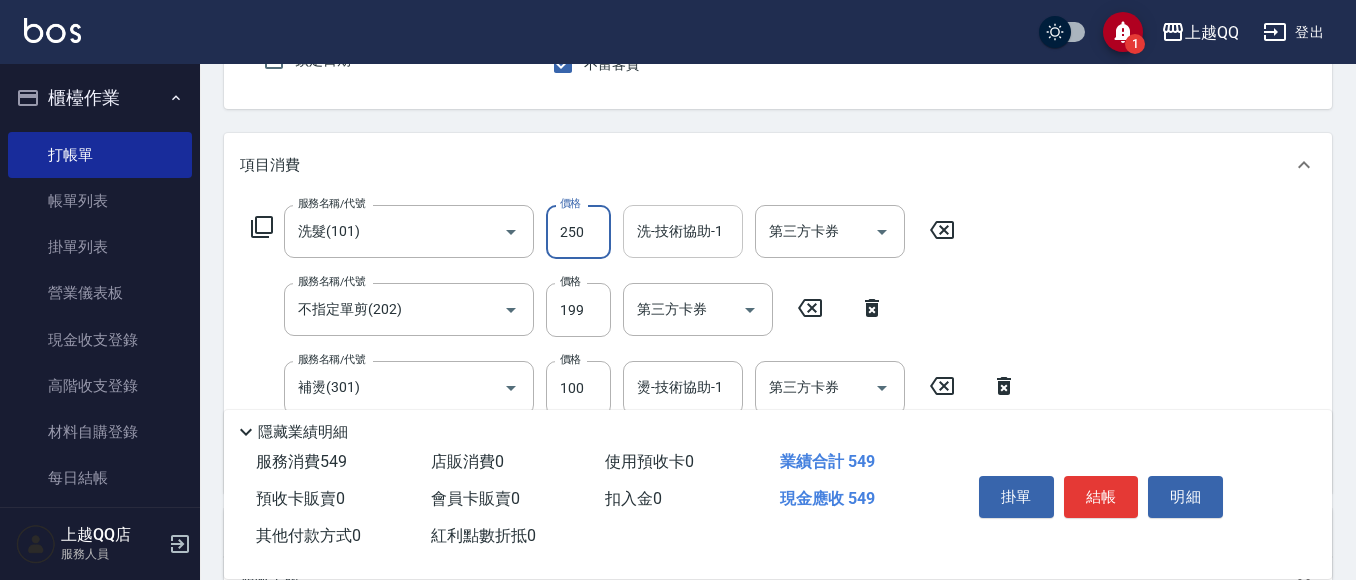 click on "洗-技術協助-1" at bounding box center [683, 231] 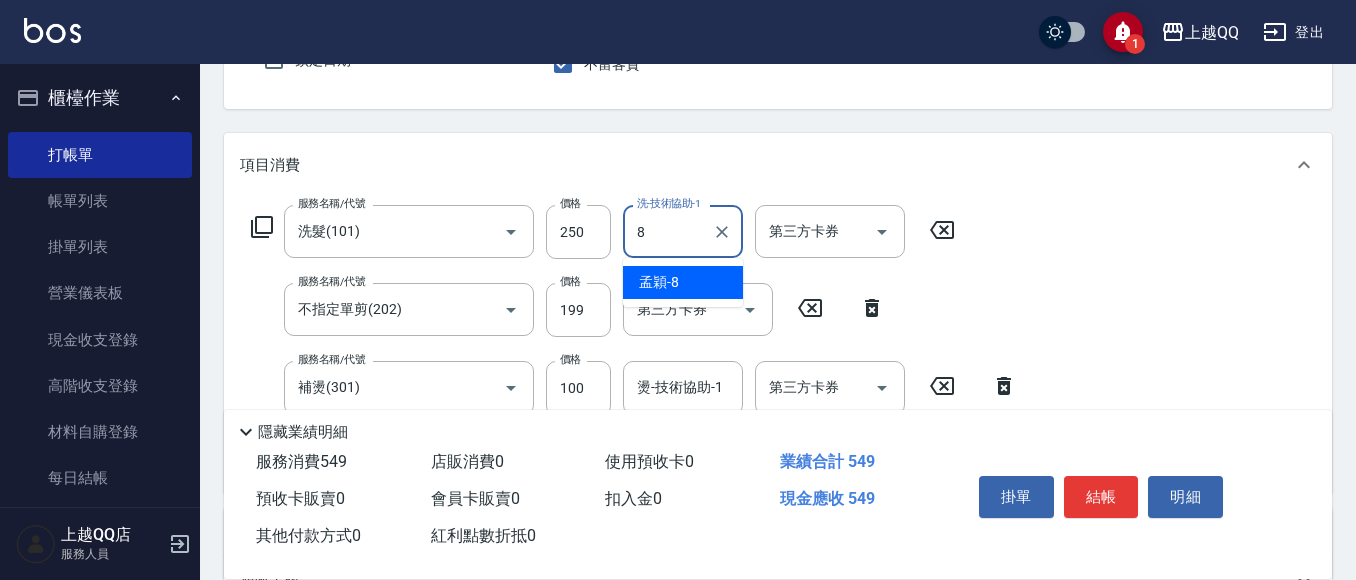 click on "孟穎 -8" at bounding box center [683, 282] 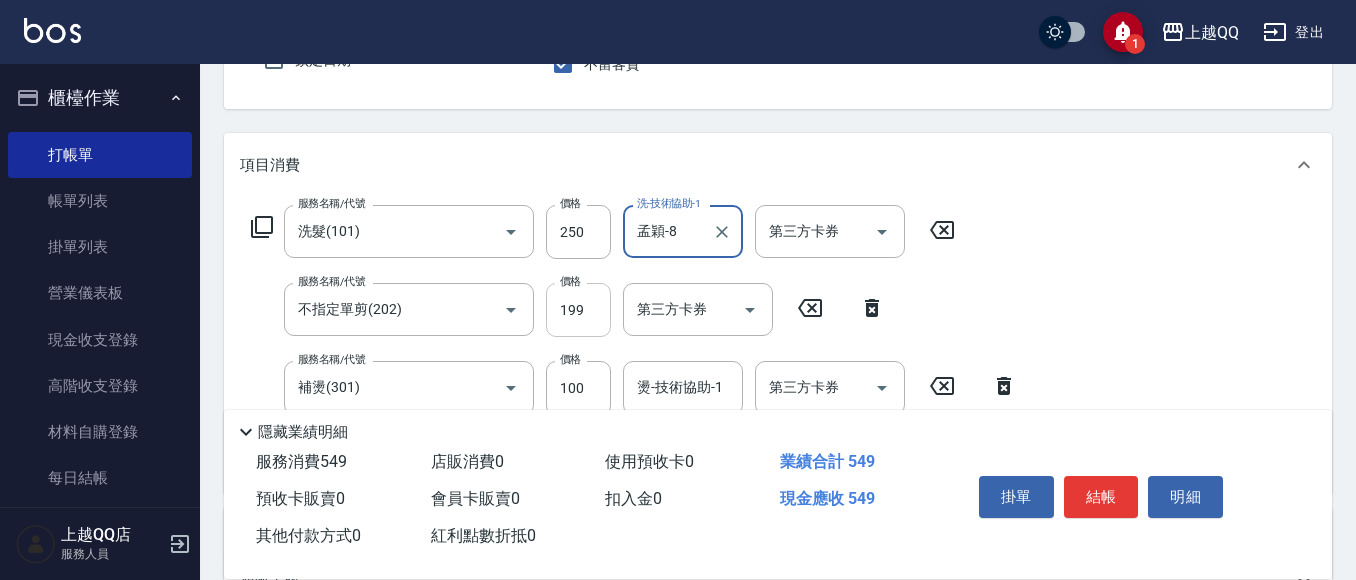 type on "孟穎-8" 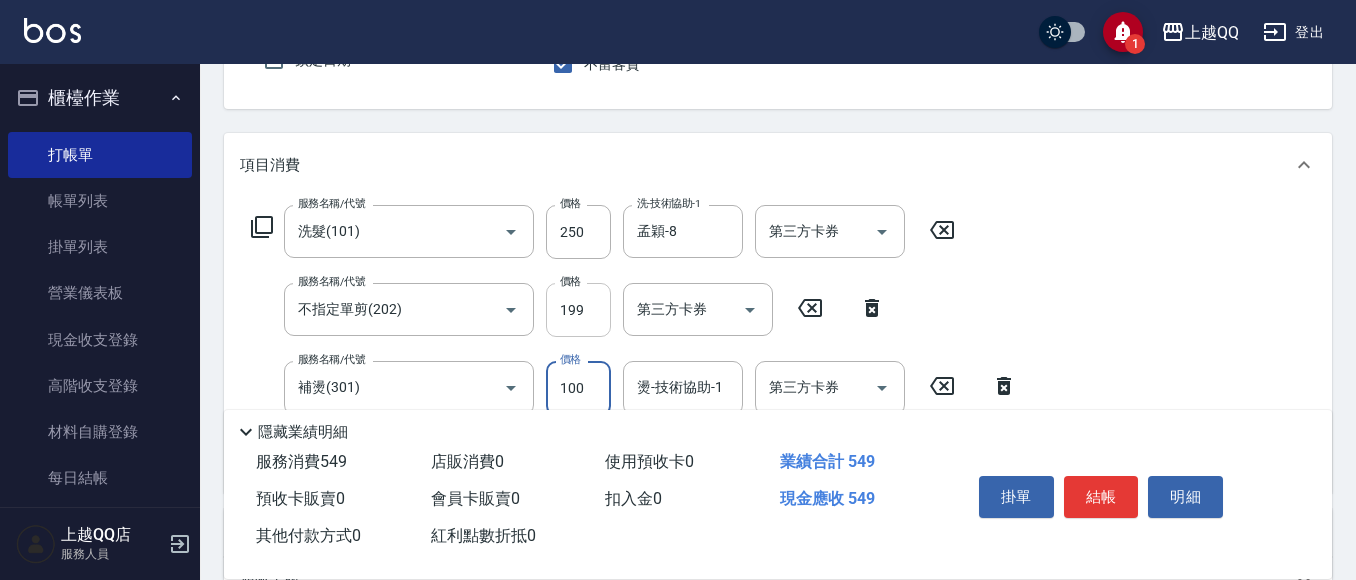 click on "199" at bounding box center (578, 310) 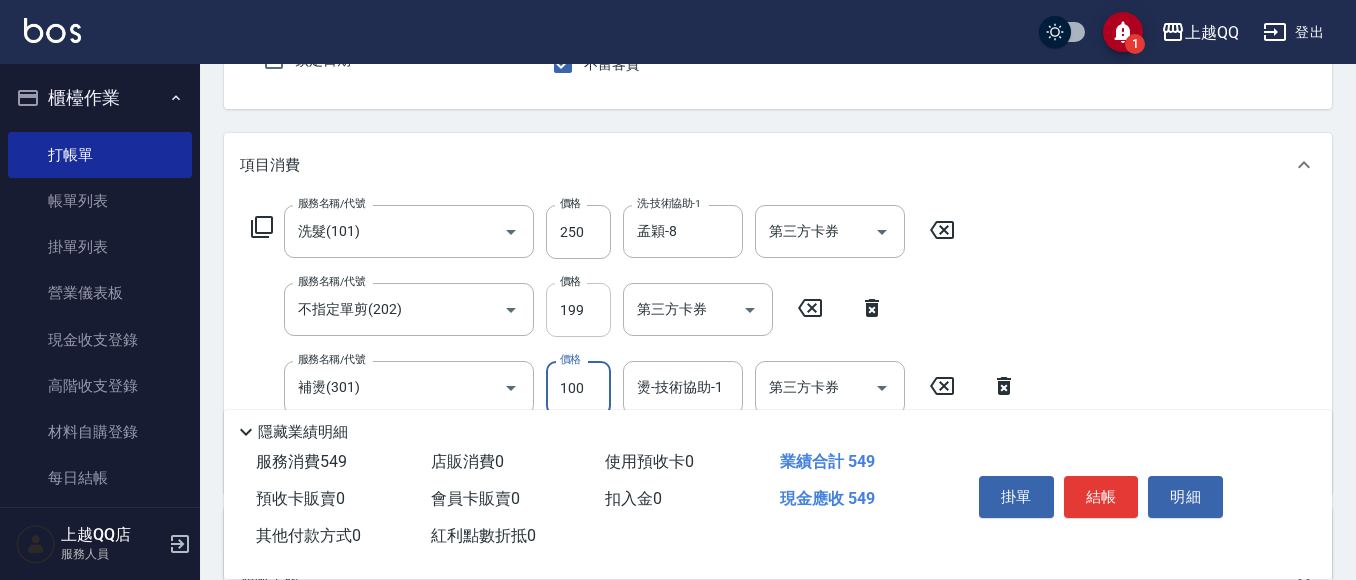 click on "199" at bounding box center [578, 310] 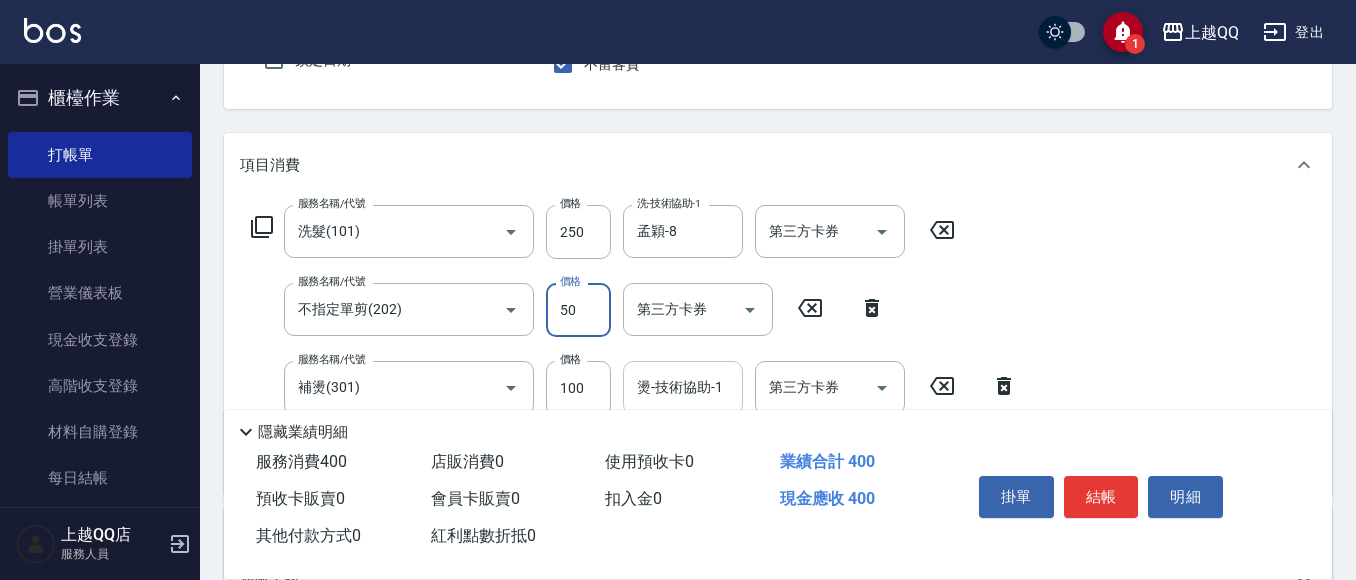 type on "50" 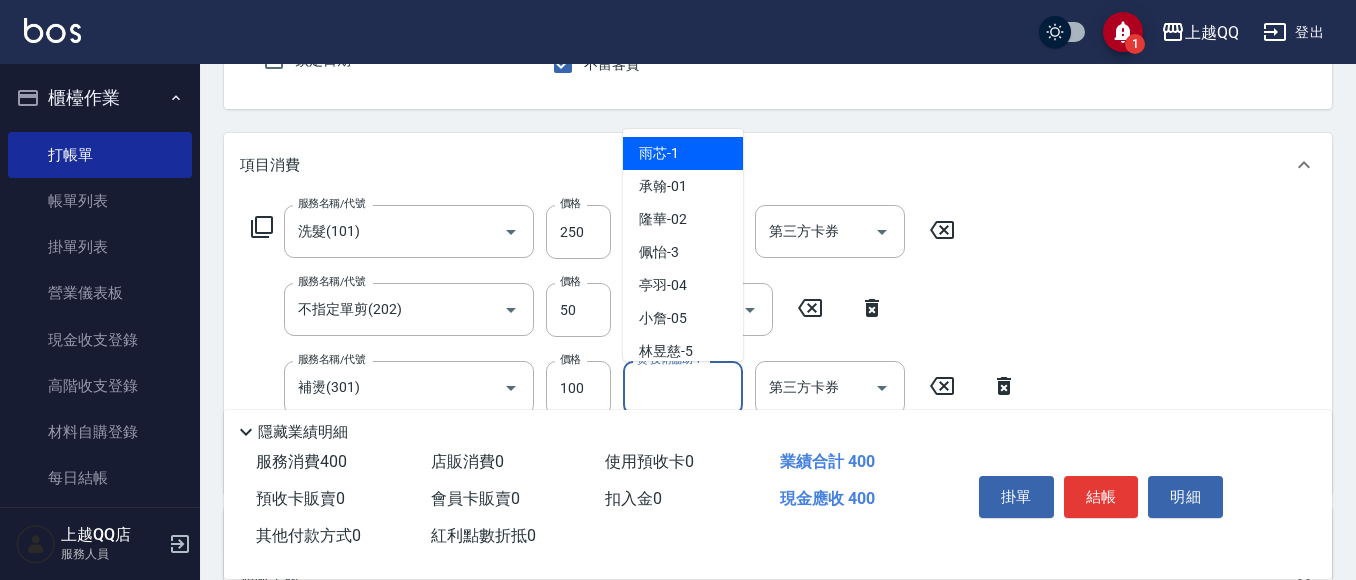 click on "燙-技術協助-1 燙-技術協助-1" at bounding box center [683, 387] 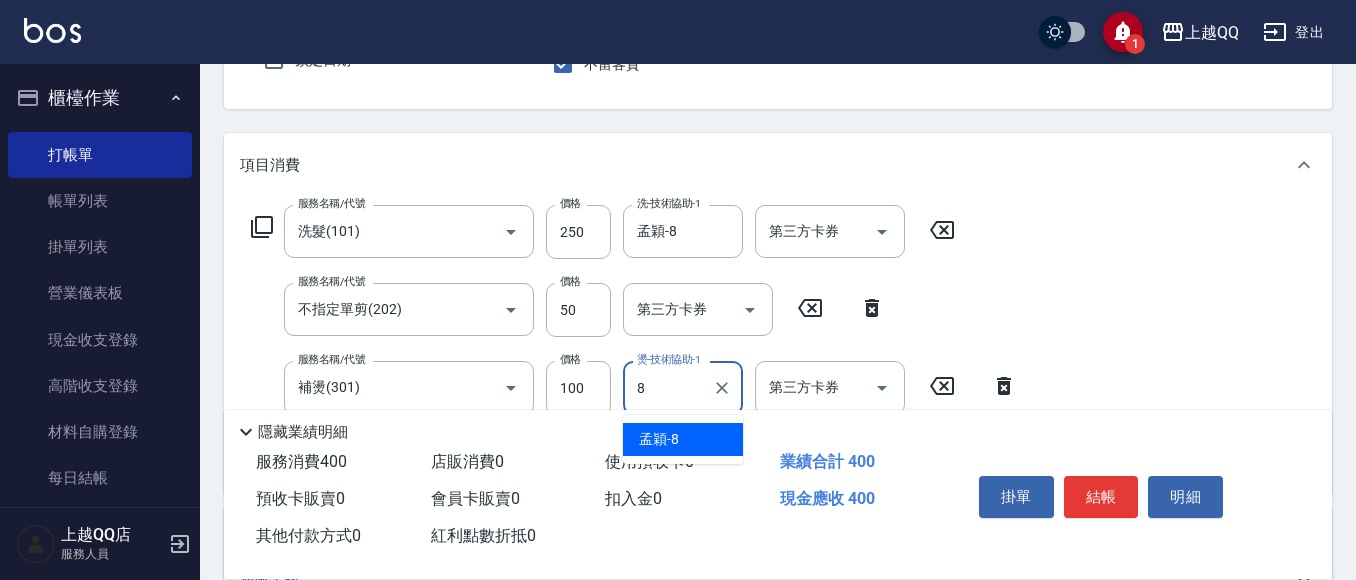 click on "孟穎 -8" at bounding box center [683, 439] 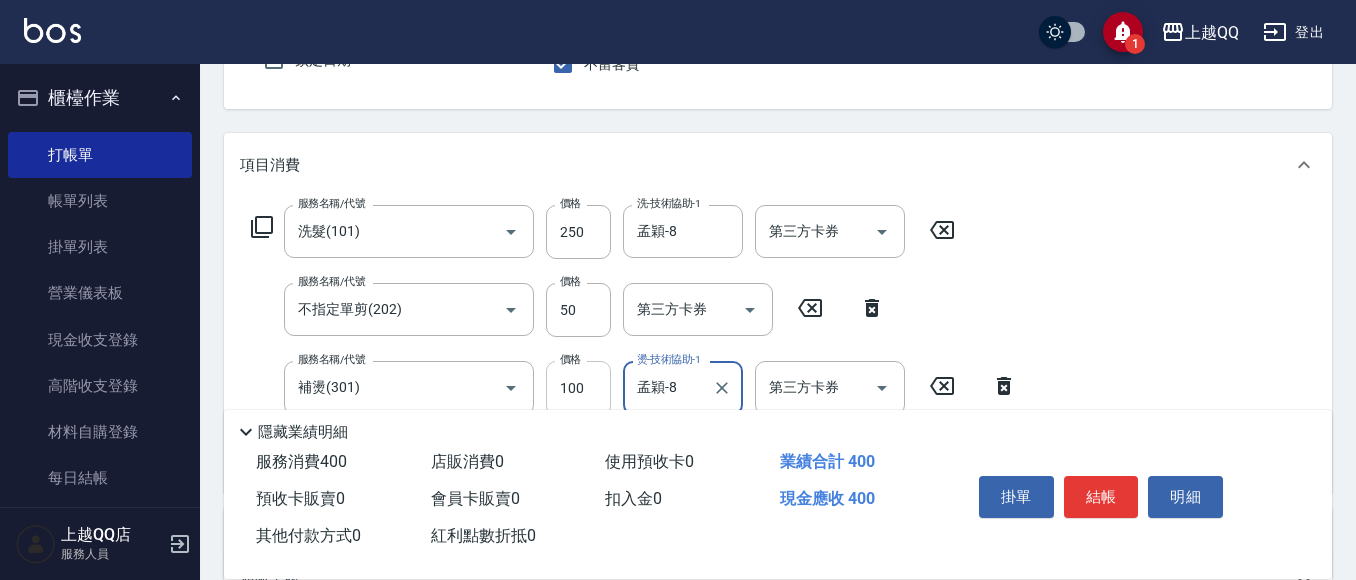 type on "孟穎-8" 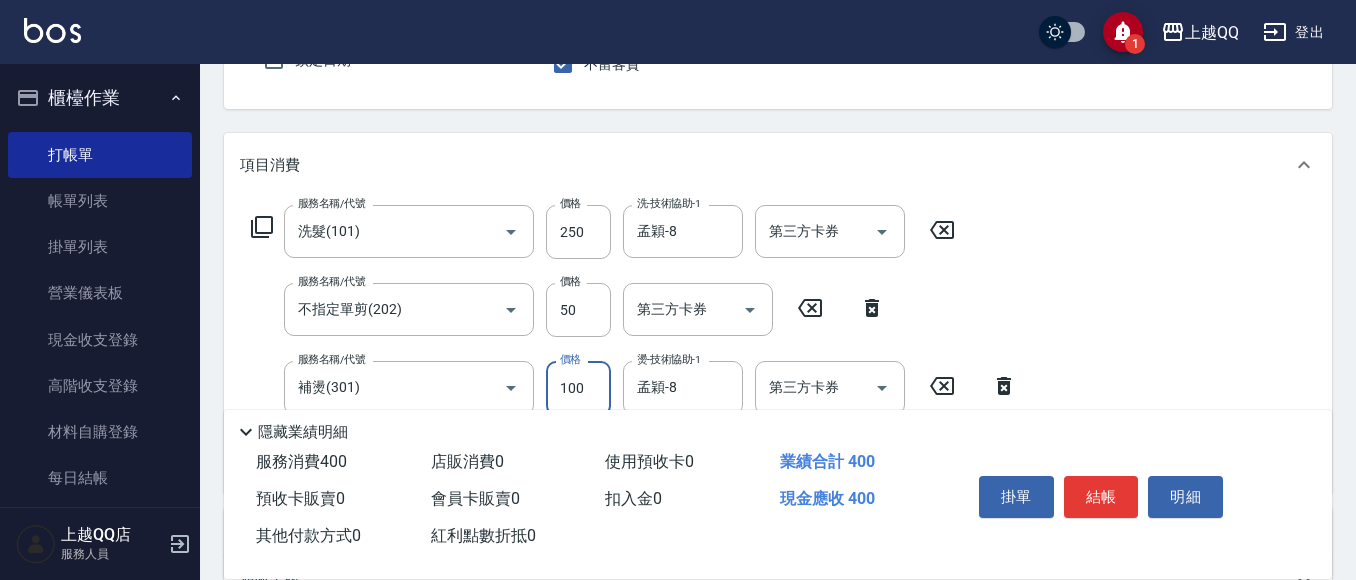 click on "100" at bounding box center [578, 388] 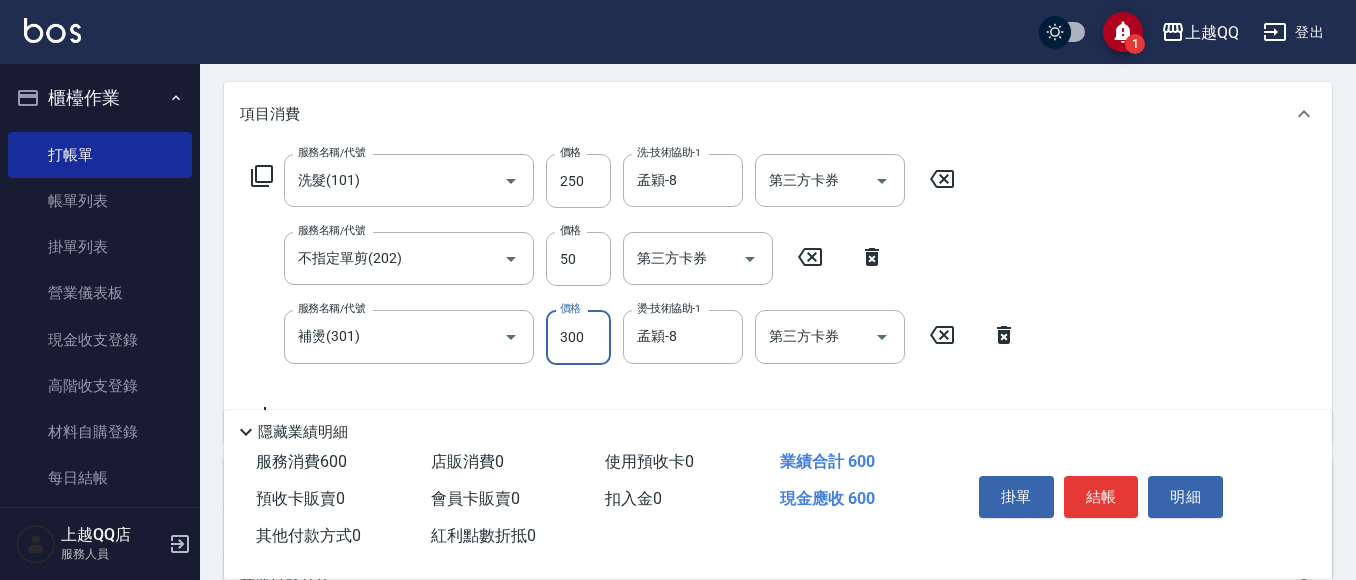scroll, scrollTop: 248, scrollLeft: 0, axis: vertical 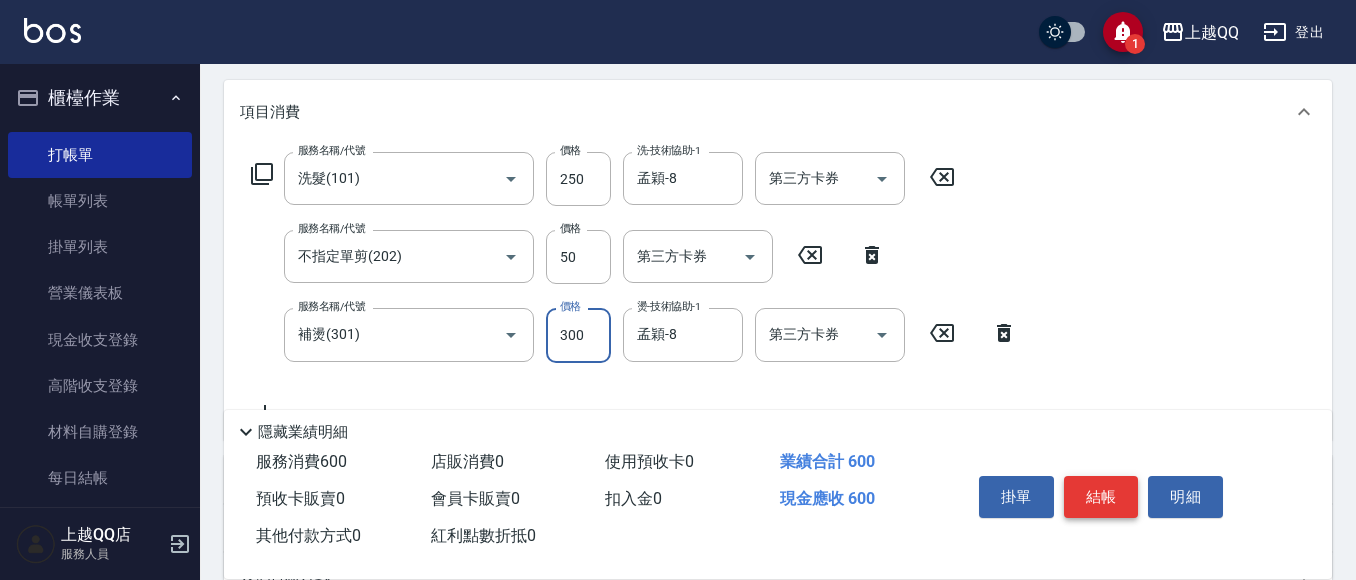 type on "300" 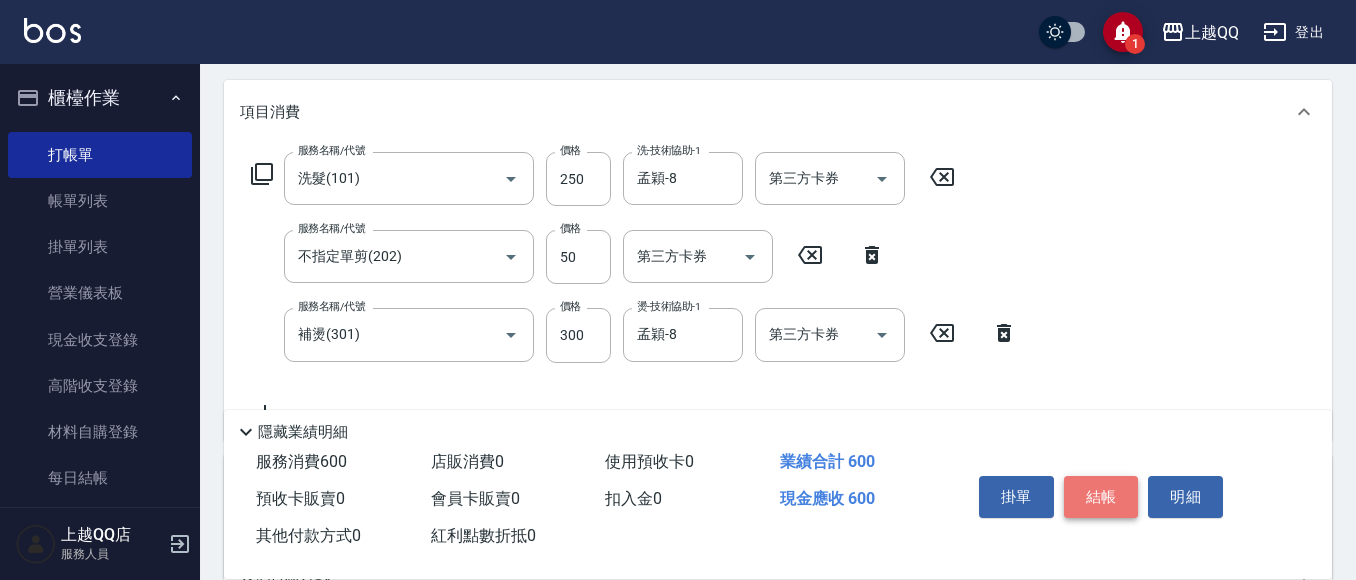 click on "結帳" at bounding box center [1101, 497] 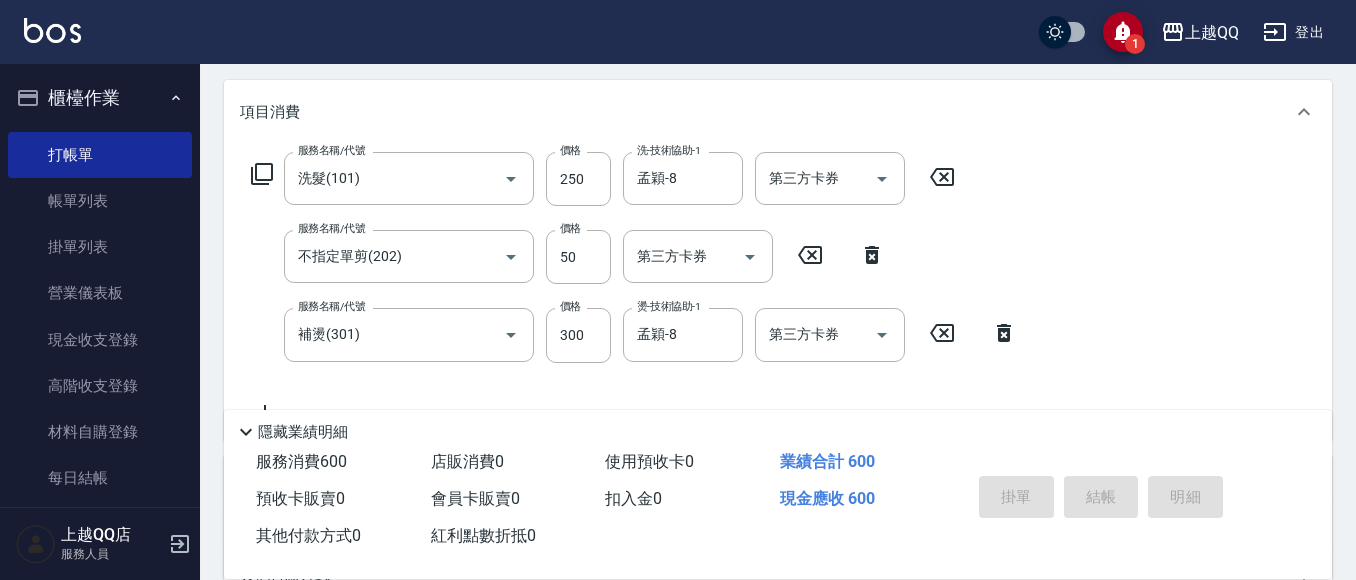 type on "[DATE] [TIME]" 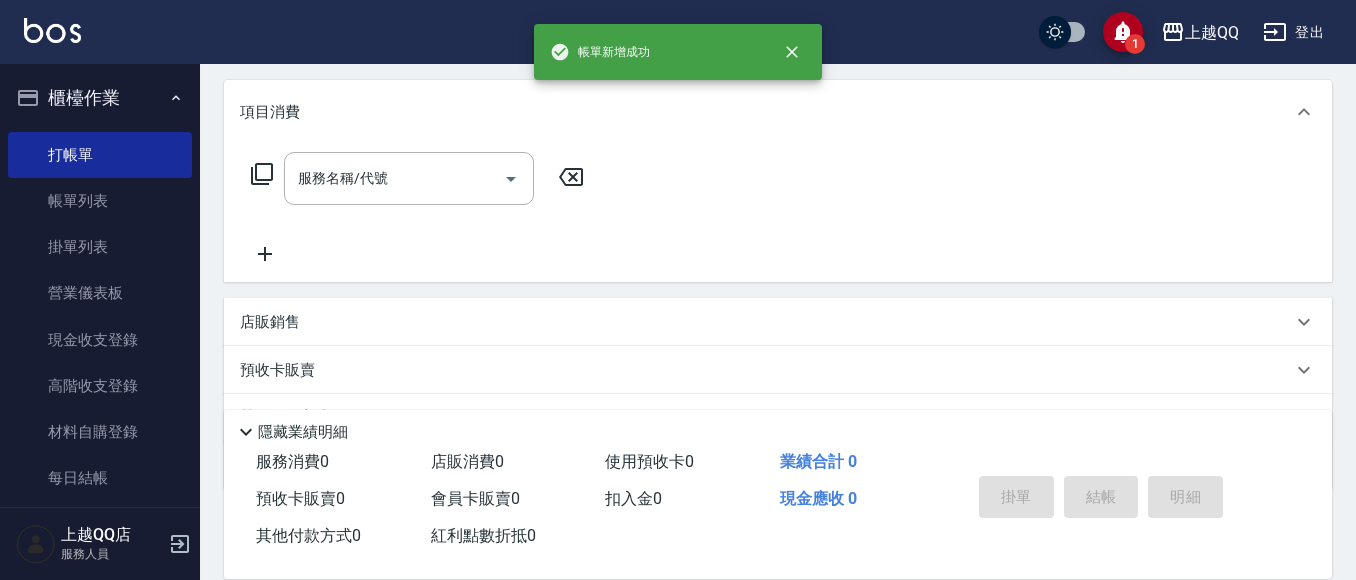 scroll, scrollTop: 0, scrollLeft: 0, axis: both 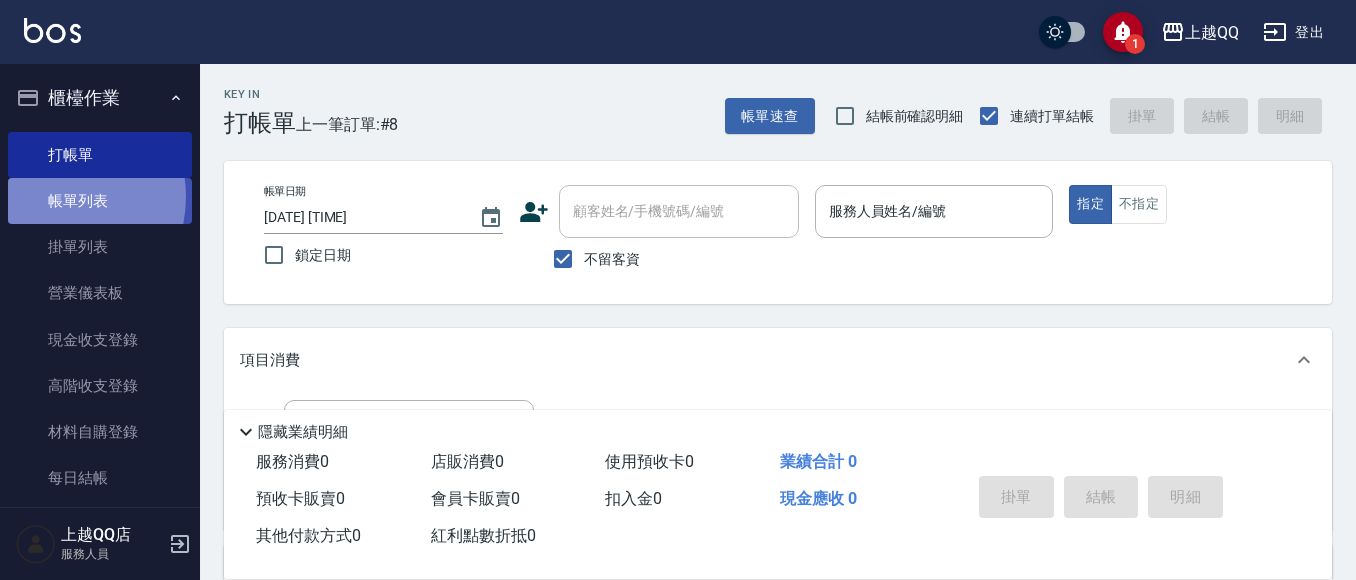 click on "帳單列表" at bounding box center (100, 201) 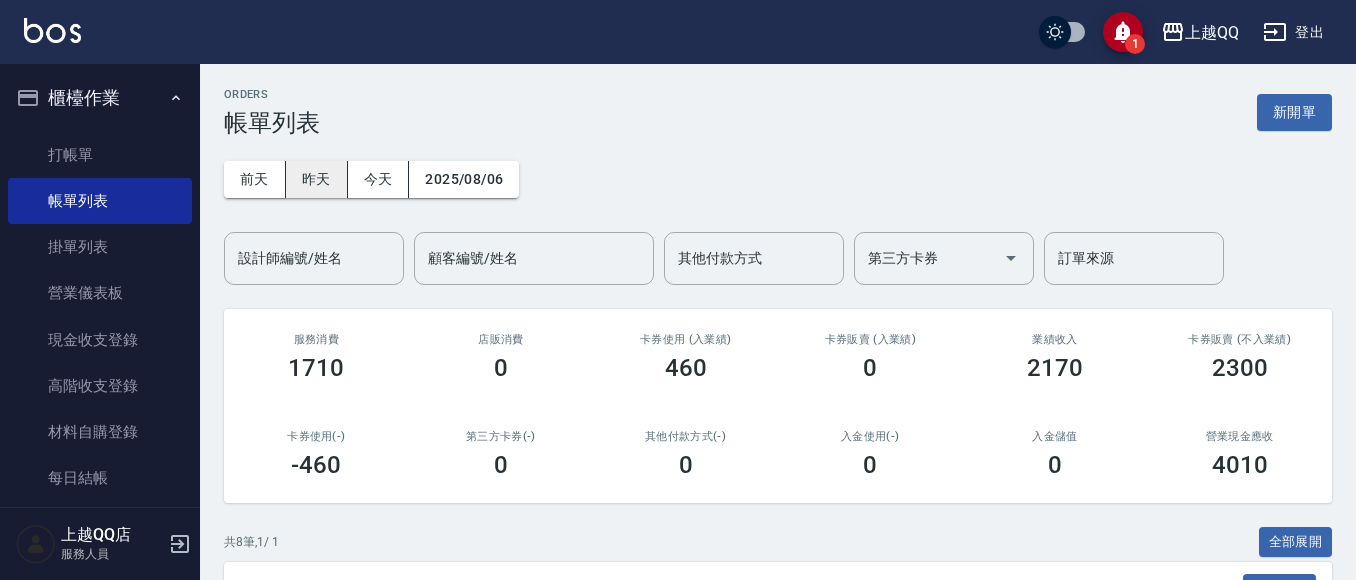click on "昨天" at bounding box center [317, 179] 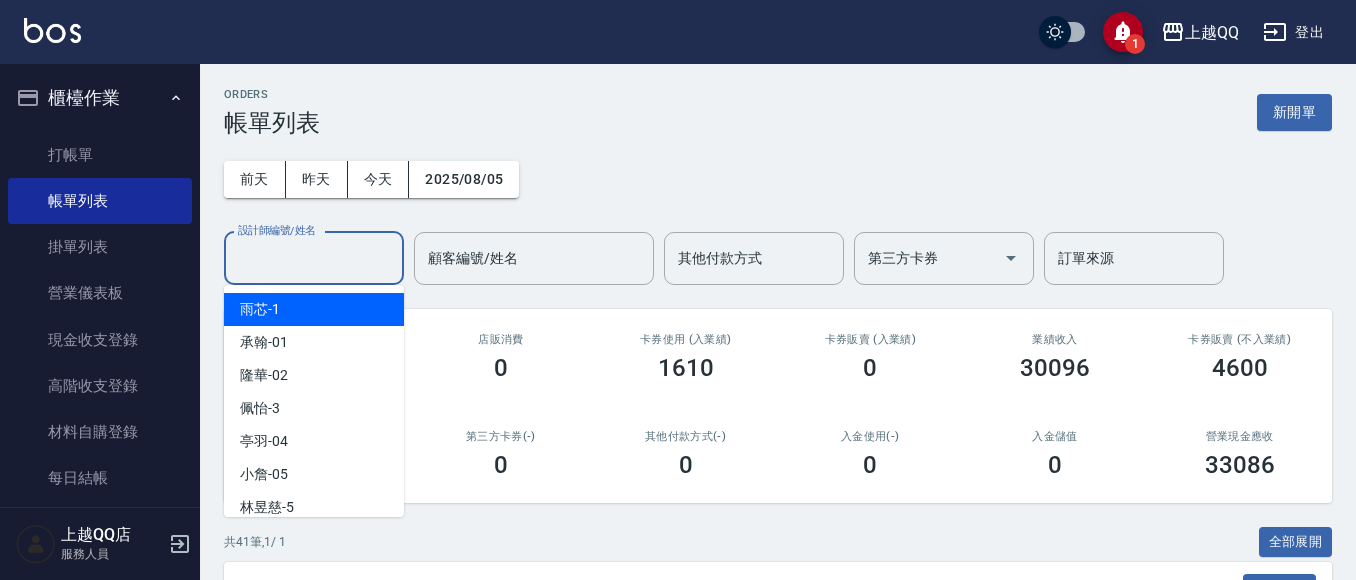 click on "設計師編號/姓名" at bounding box center (314, 258) 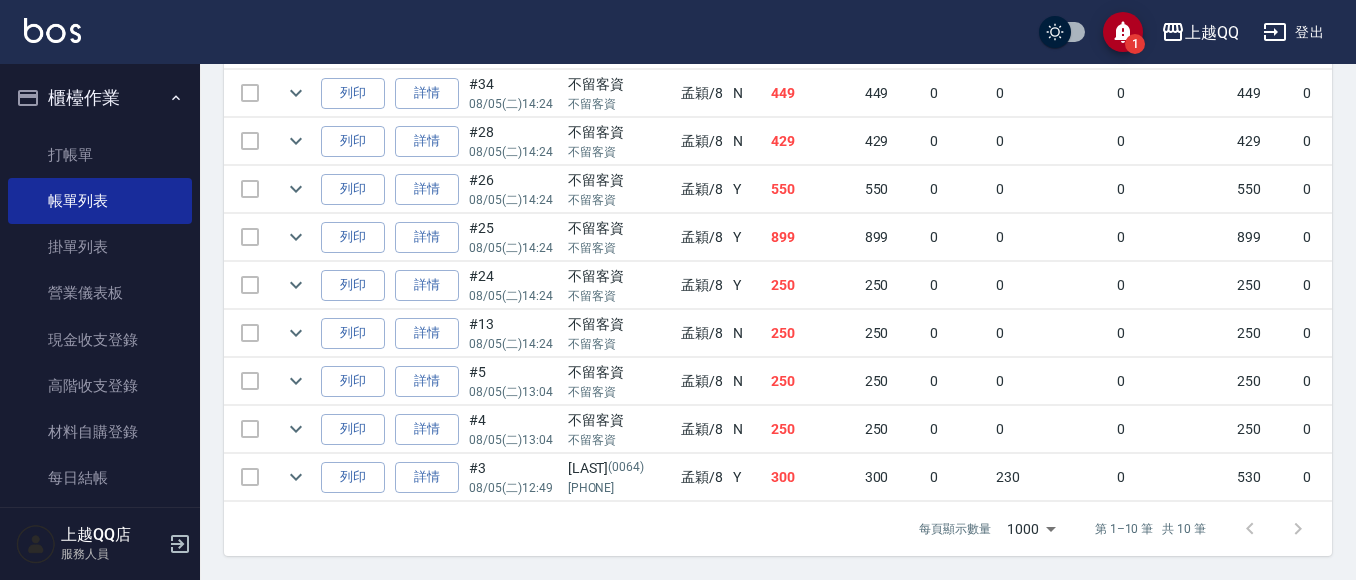 scroll, scrollTop: 0, scrollLeft: 0, axis: both 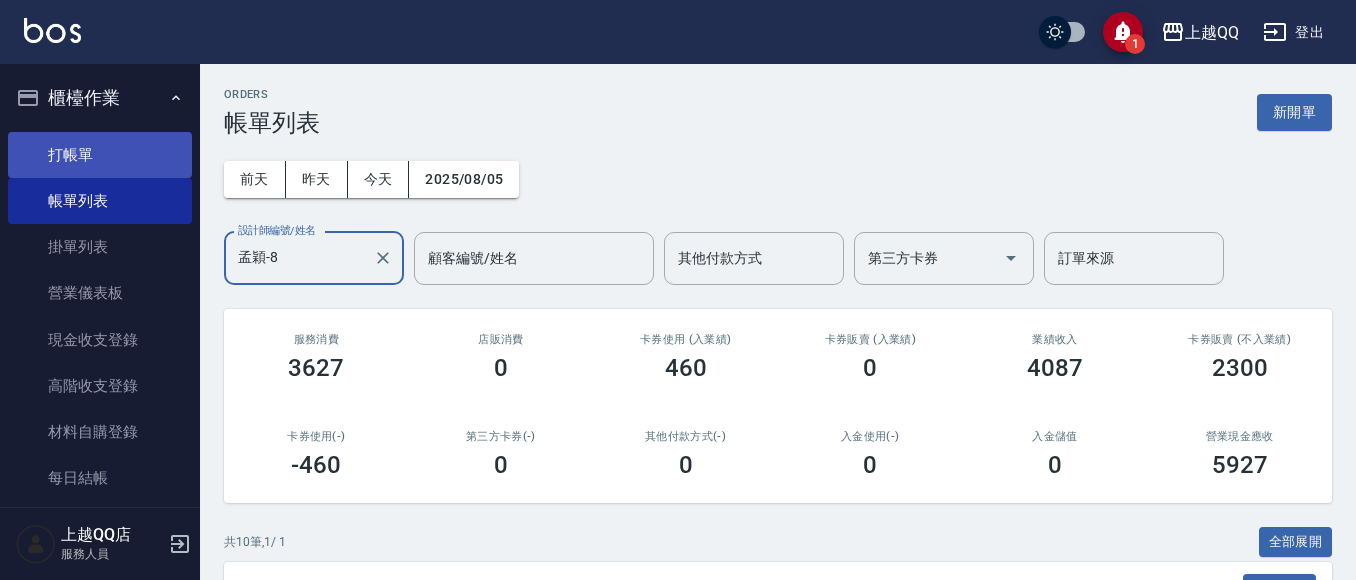 type on "孟穎-8" 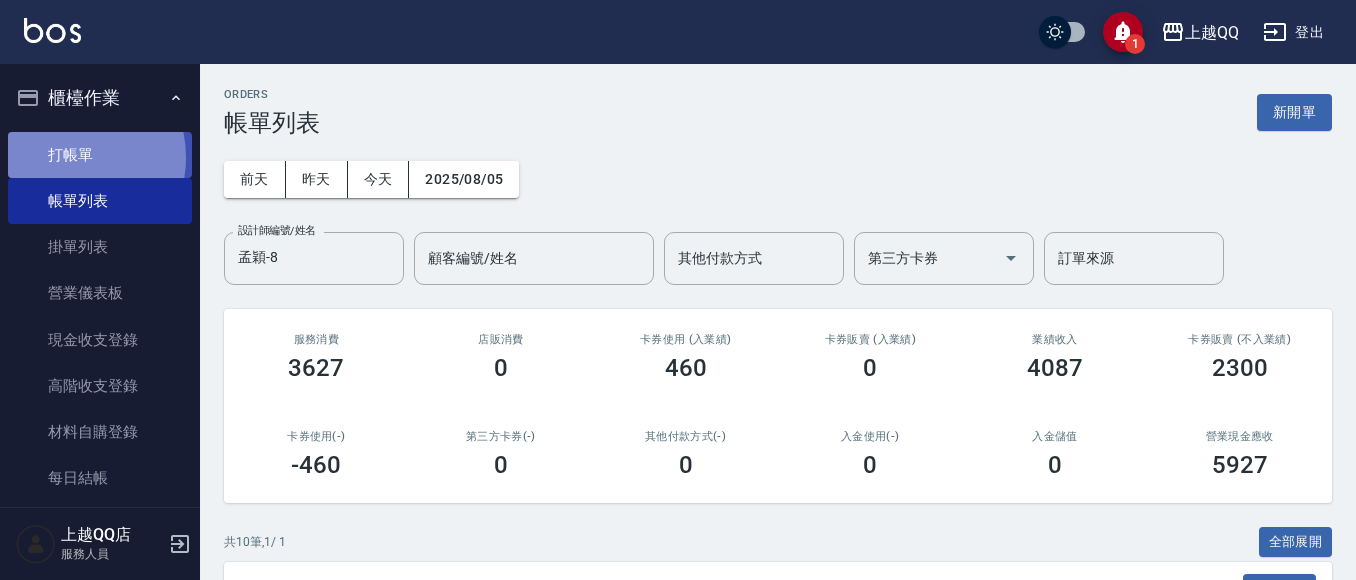 click on "打帳單" at bounding box center (100, 155) 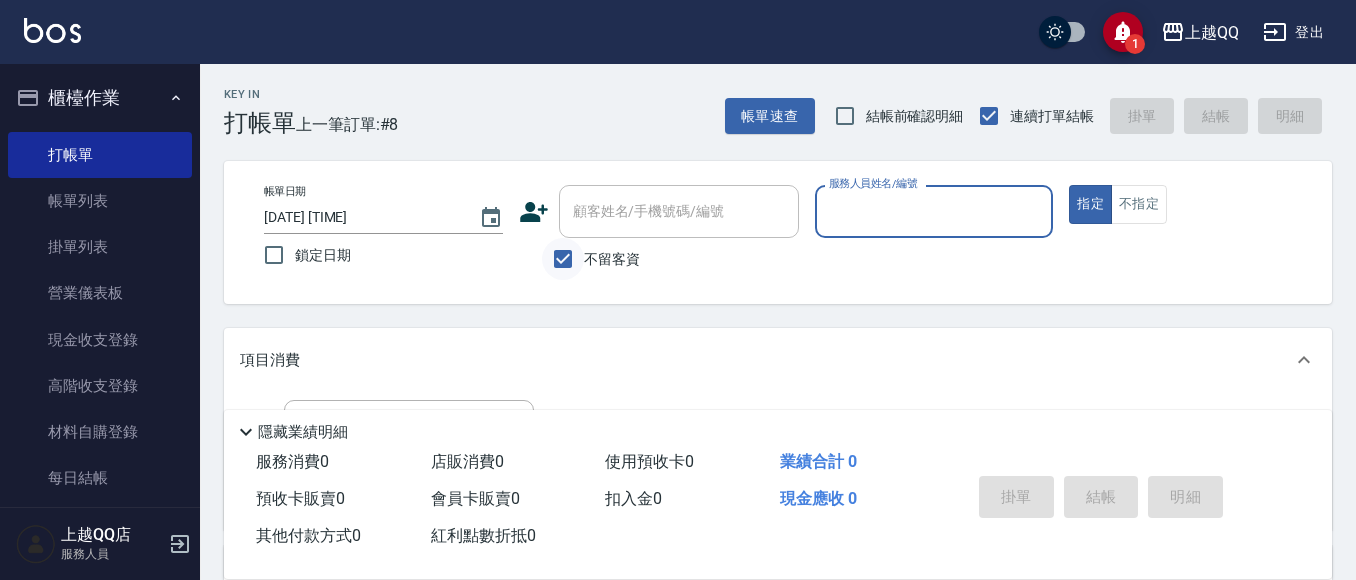 click on "不留客資" at bounding box center [563, 259] 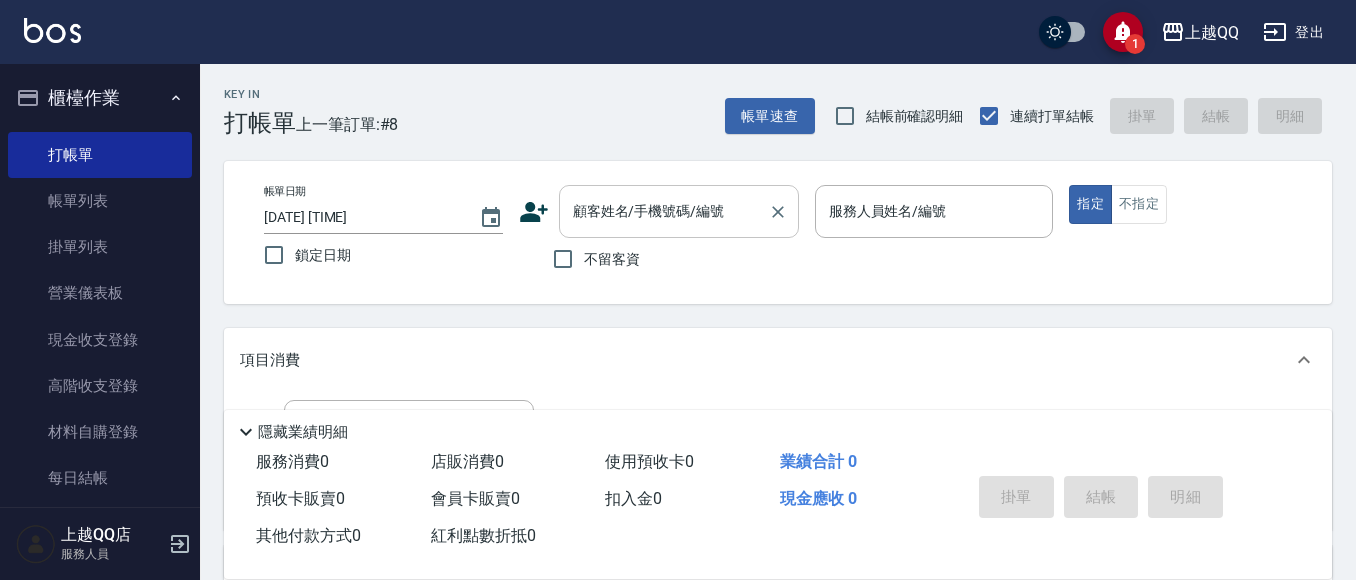 click on "顧客姓名/手機號碼/編號" at bounding box center [664, 211] 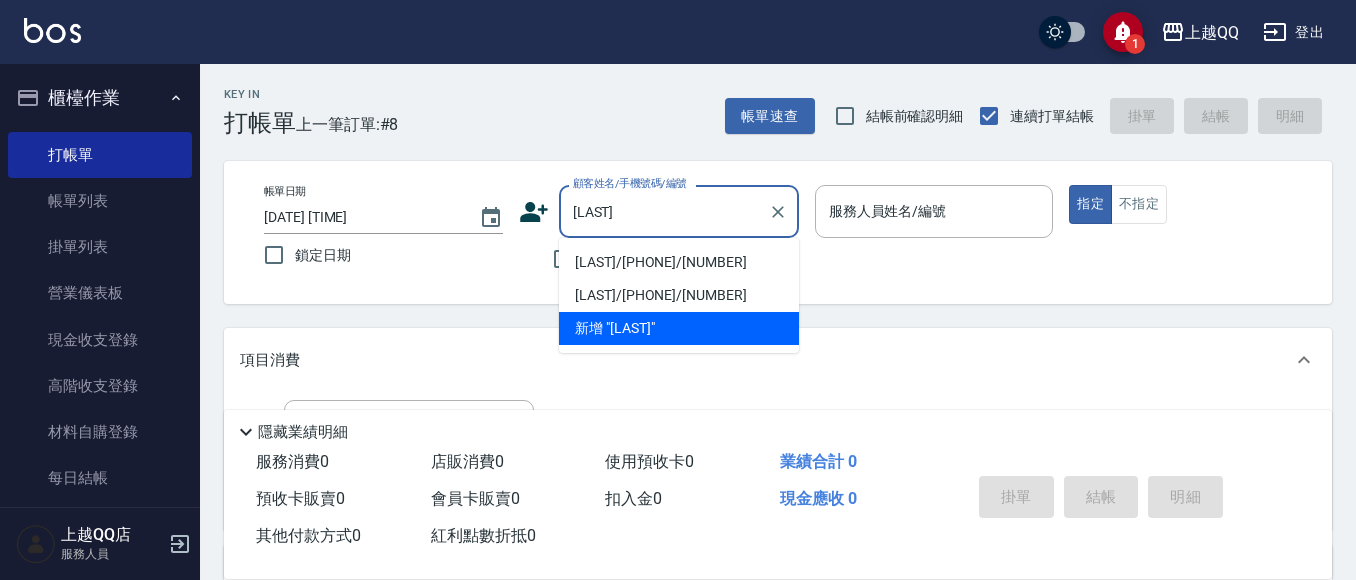 click on "[LAST]/[PHONE]/[NUMBER]" at bounding box center [679, 262] 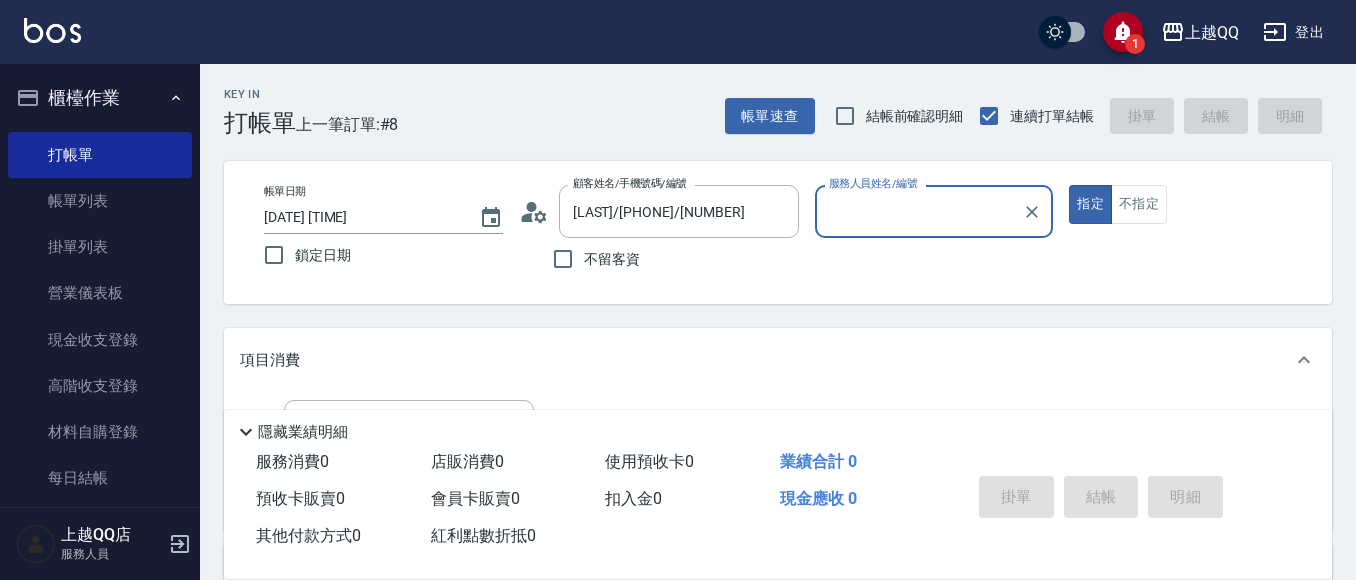 type on "孟穎-8" 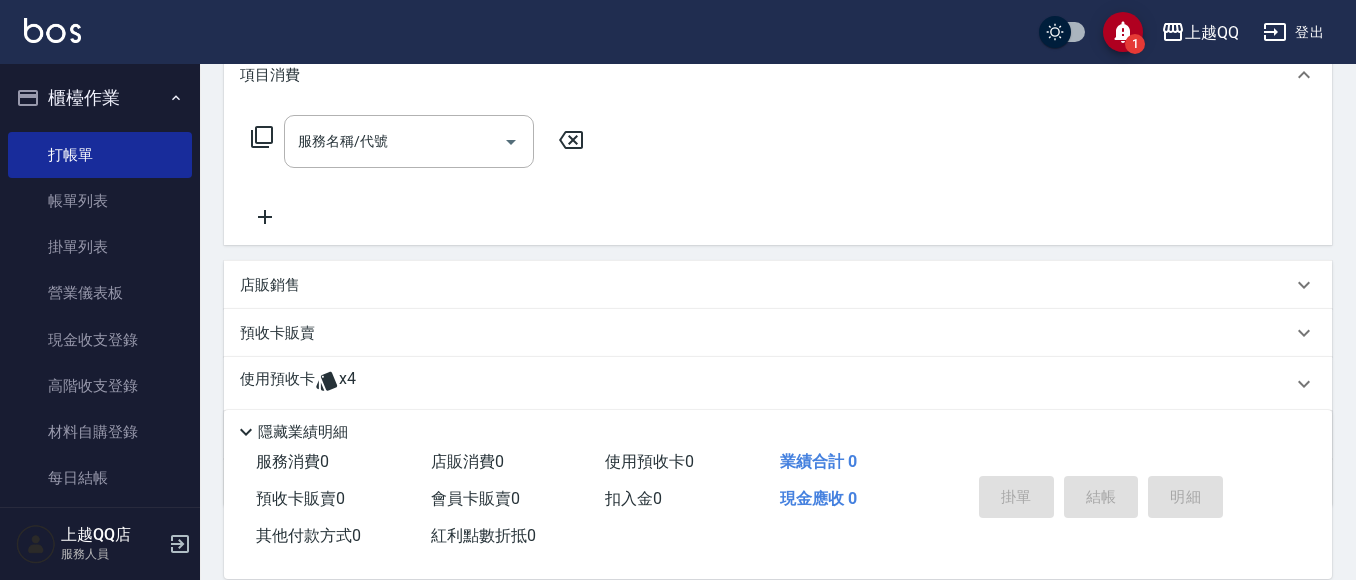 scroll, scrollTop: 319, scrollLeft: 0, axis: vertical 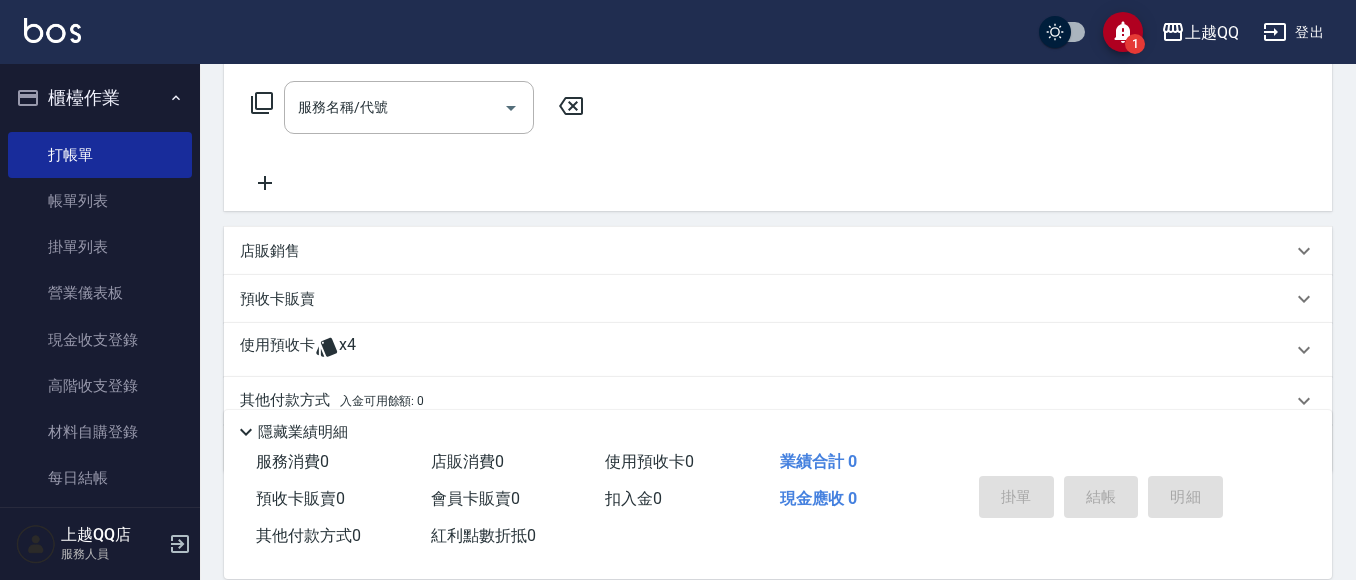 click 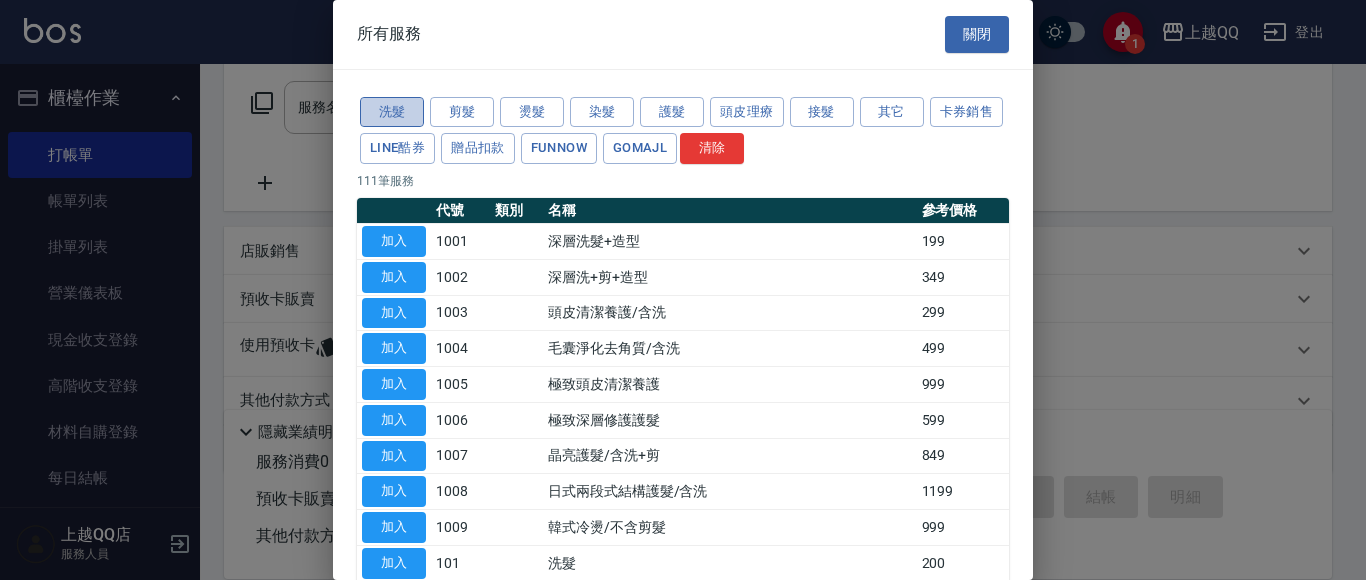 click on "洗髮" at bounding box center (392, 112) 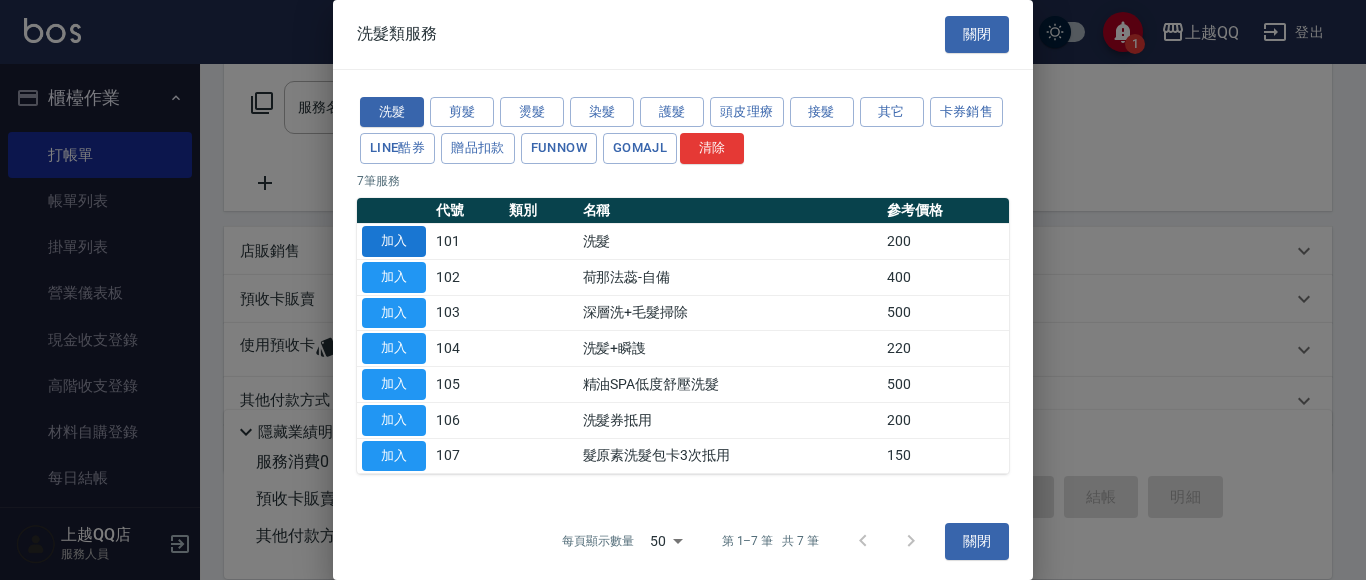 click on "加入" at bounding box center [394, 241] 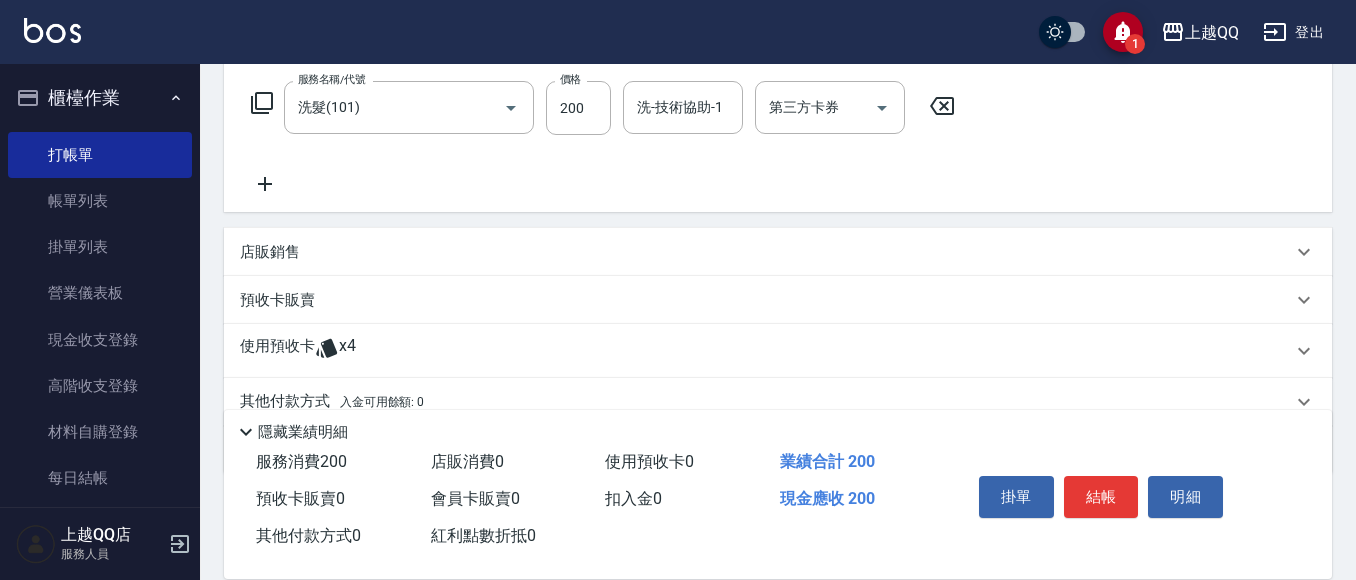 click 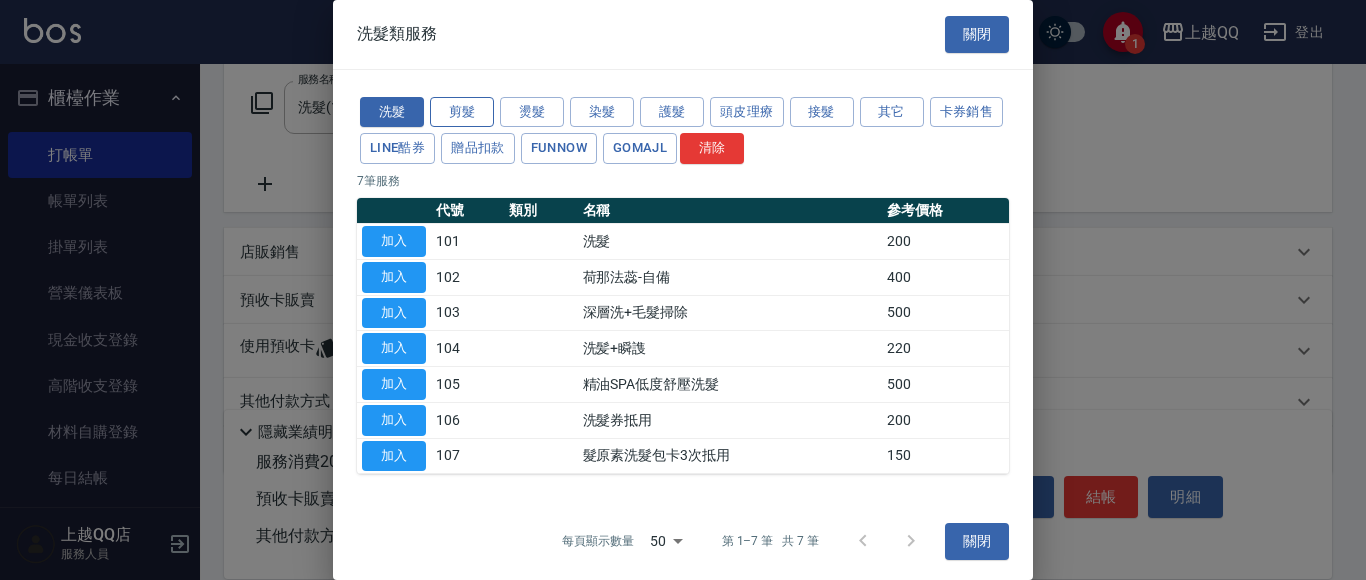 click on "剪髮" at bounding box center [462, 112] 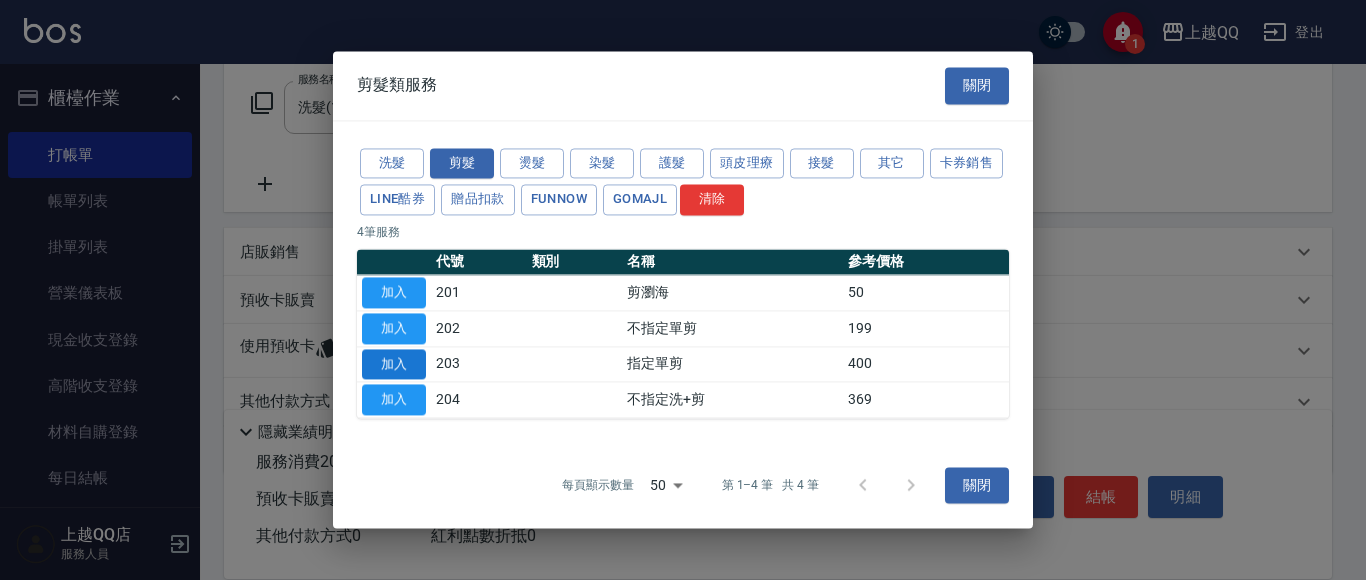 click on "加入" at bounding box center (394, 364) 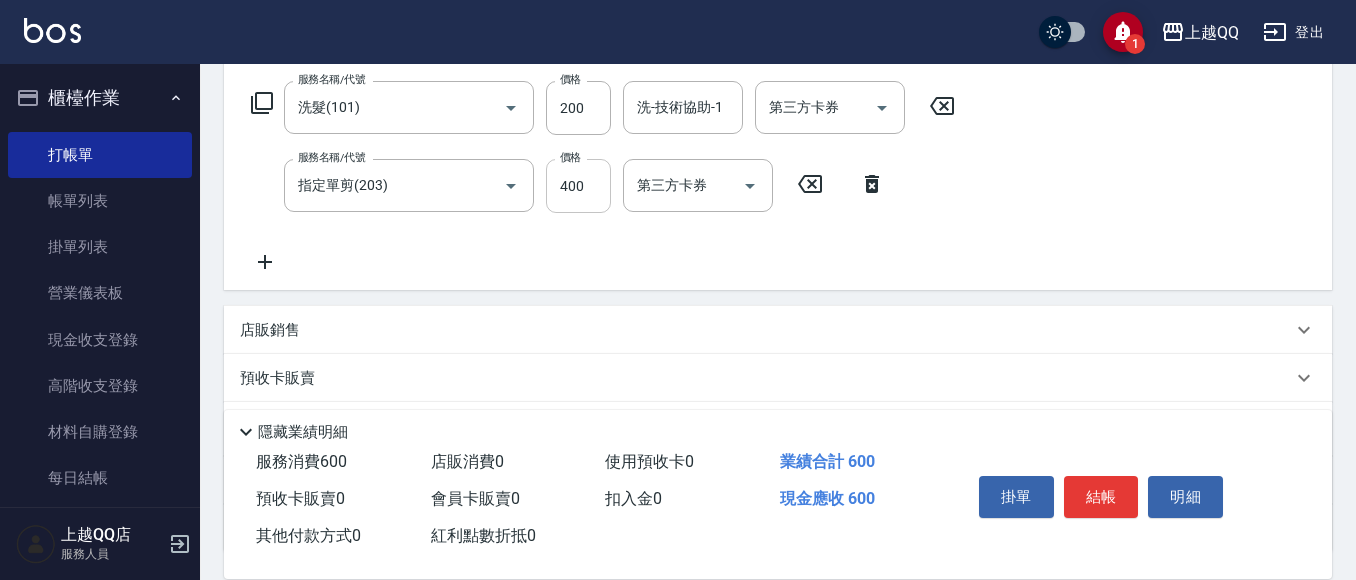 click on "400" at bounding box center (578, 186) 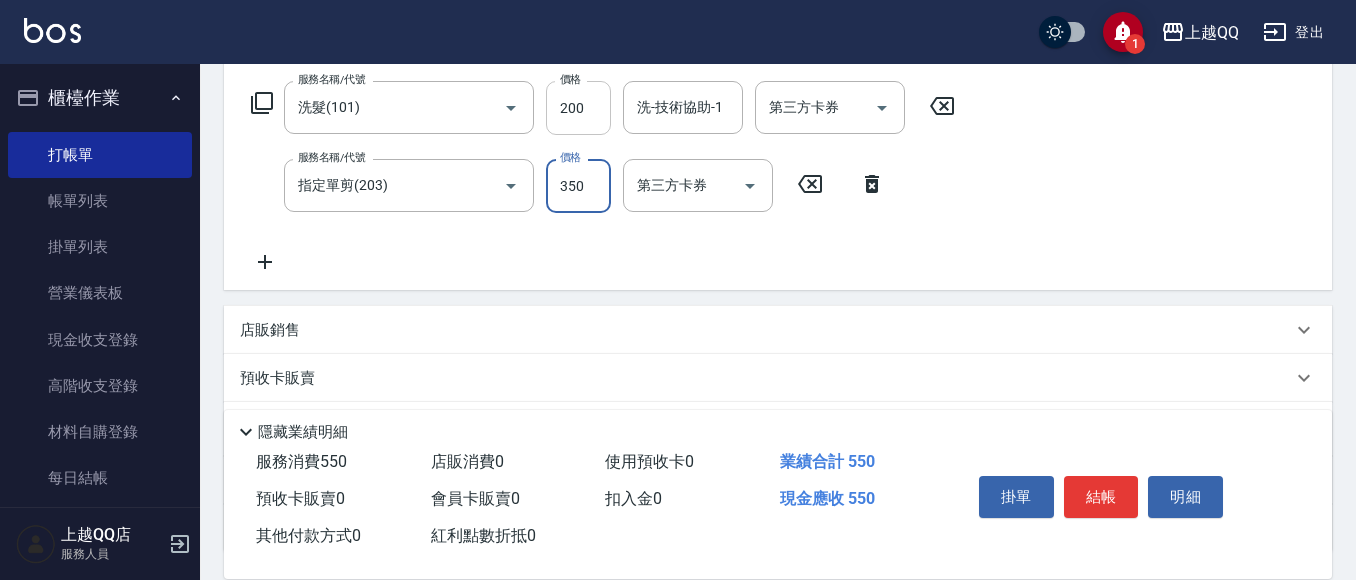 type on "350" 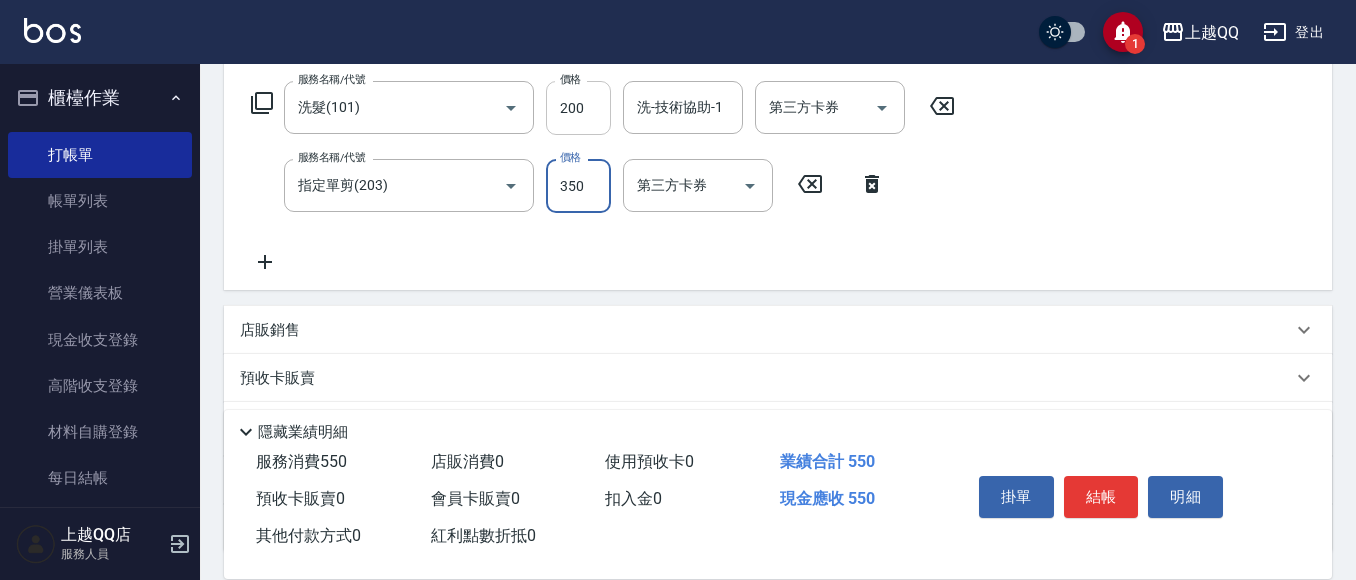 click on "200" at bounding box center (578, 108) 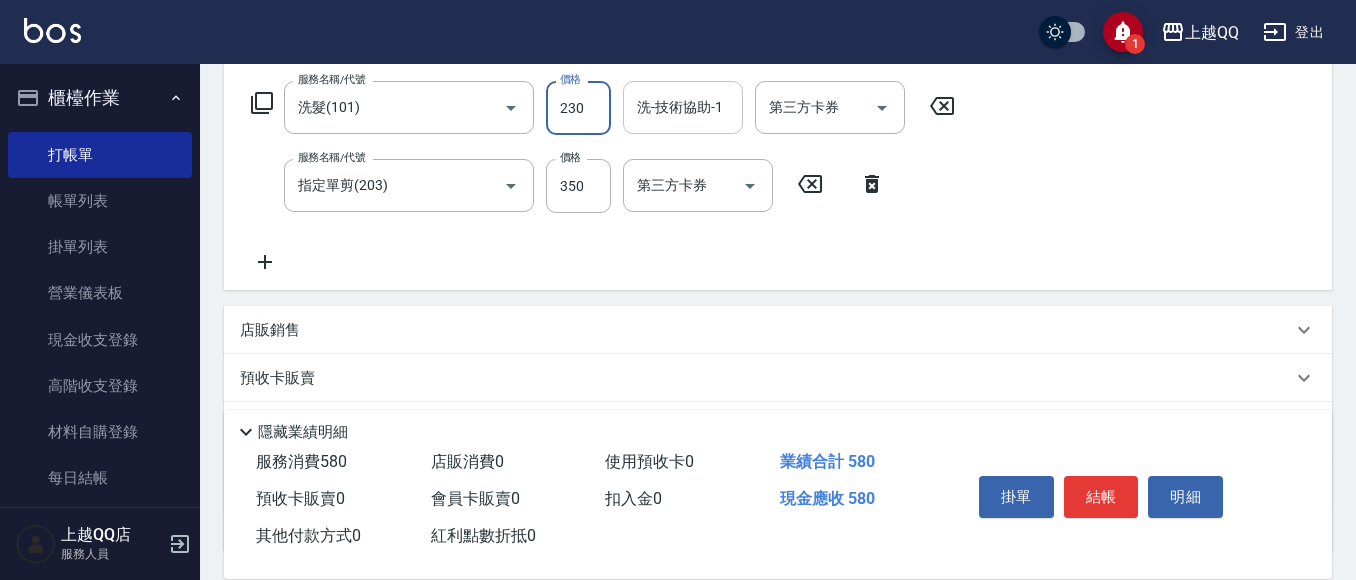 type on "230" 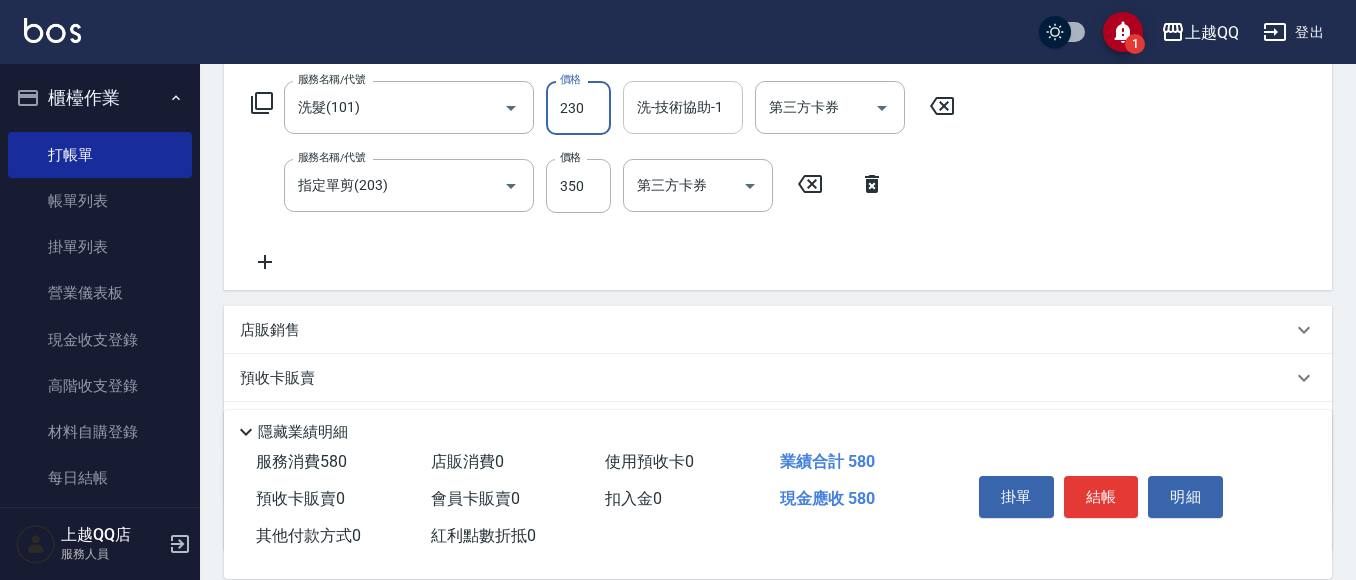 click on "洗-技術協助-1" at bounding box center [683, 107] 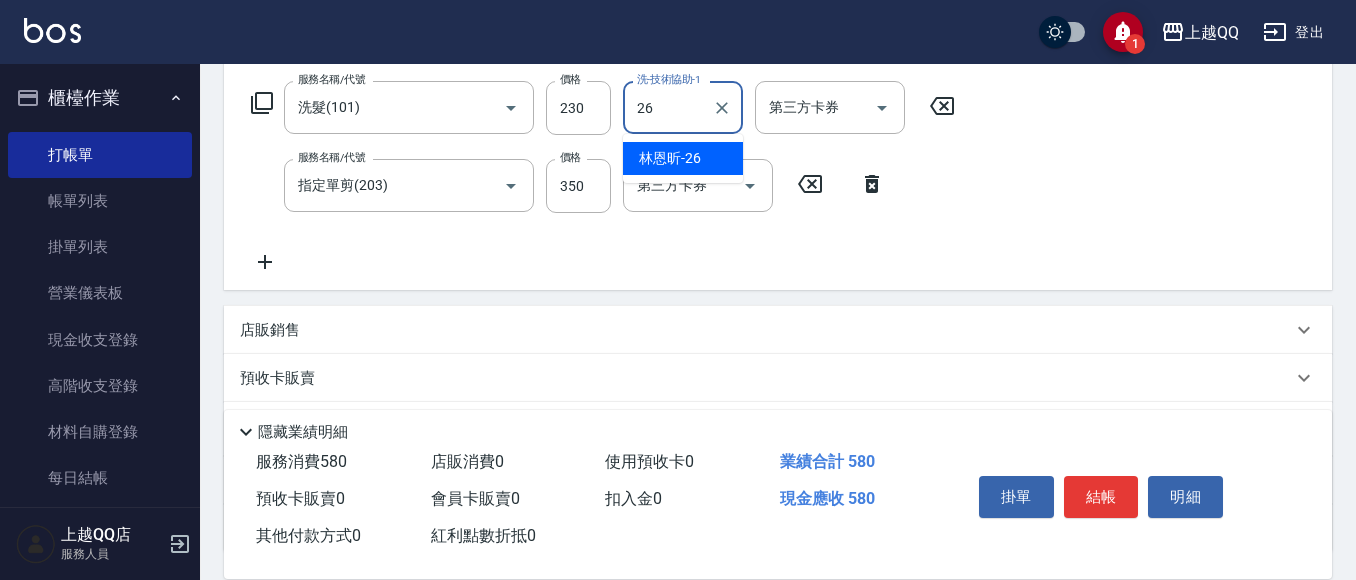 click on "林恩昕 -26" at bounding box center [670, 158] 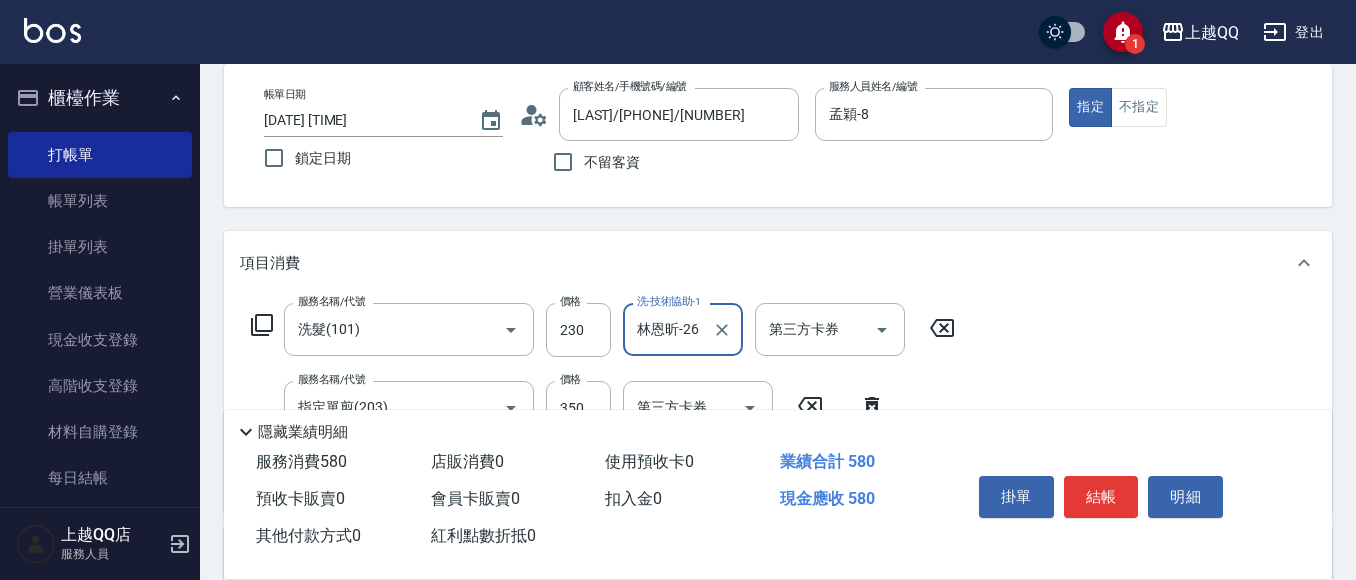 scroll, scrollTop: 0, scrollLeft: 0, axis: both 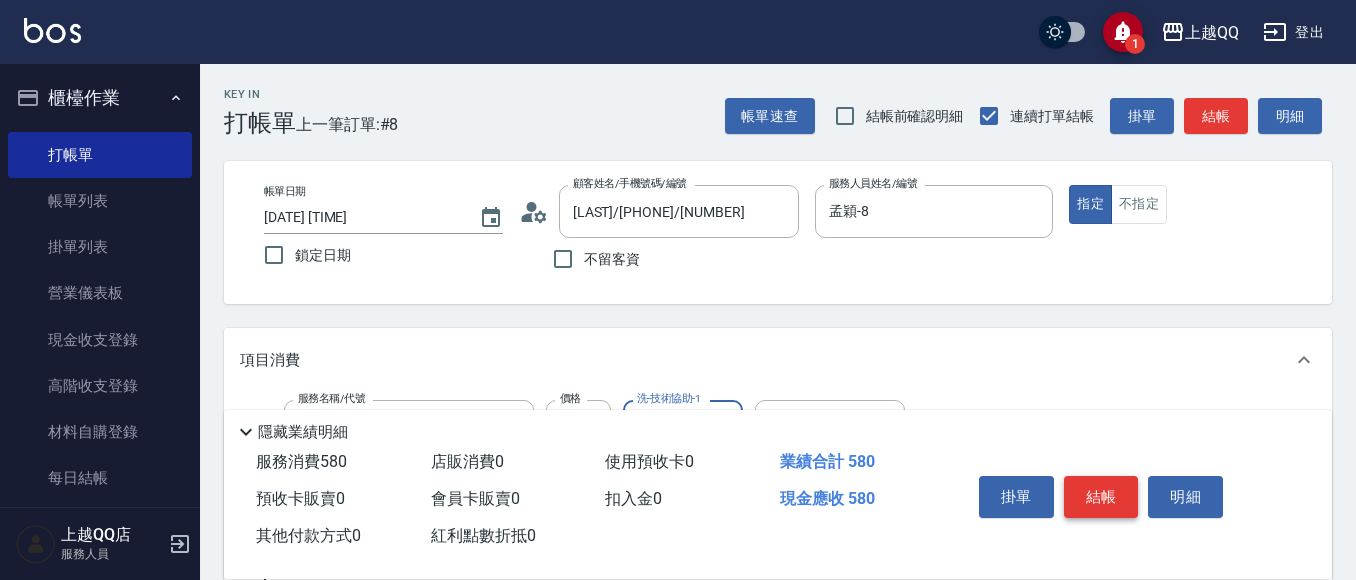 type on "林恩昕-26" 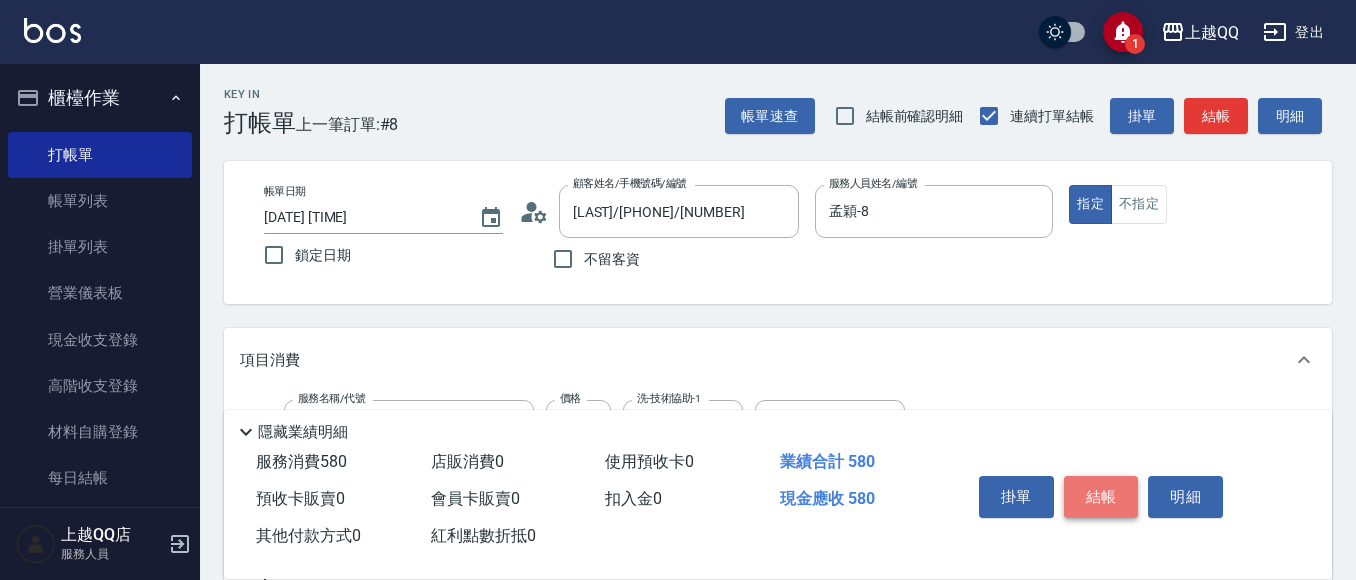 click on "結帳" at bounding box center [1101, 497] 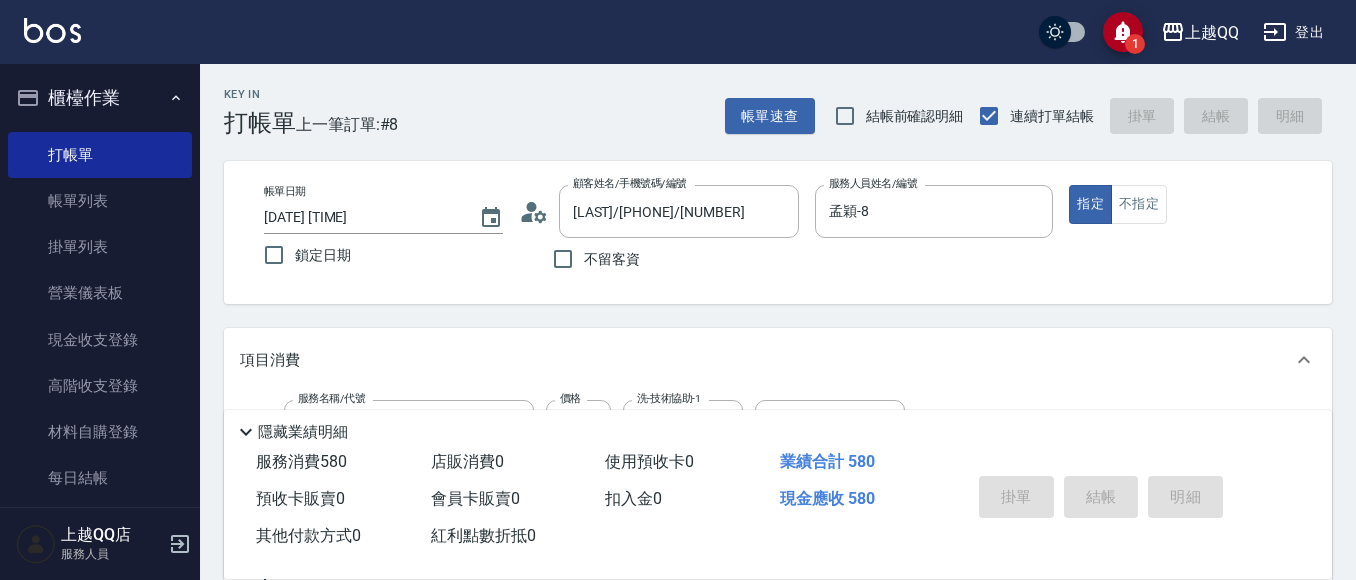 type on "[DATE] [TIME]" 